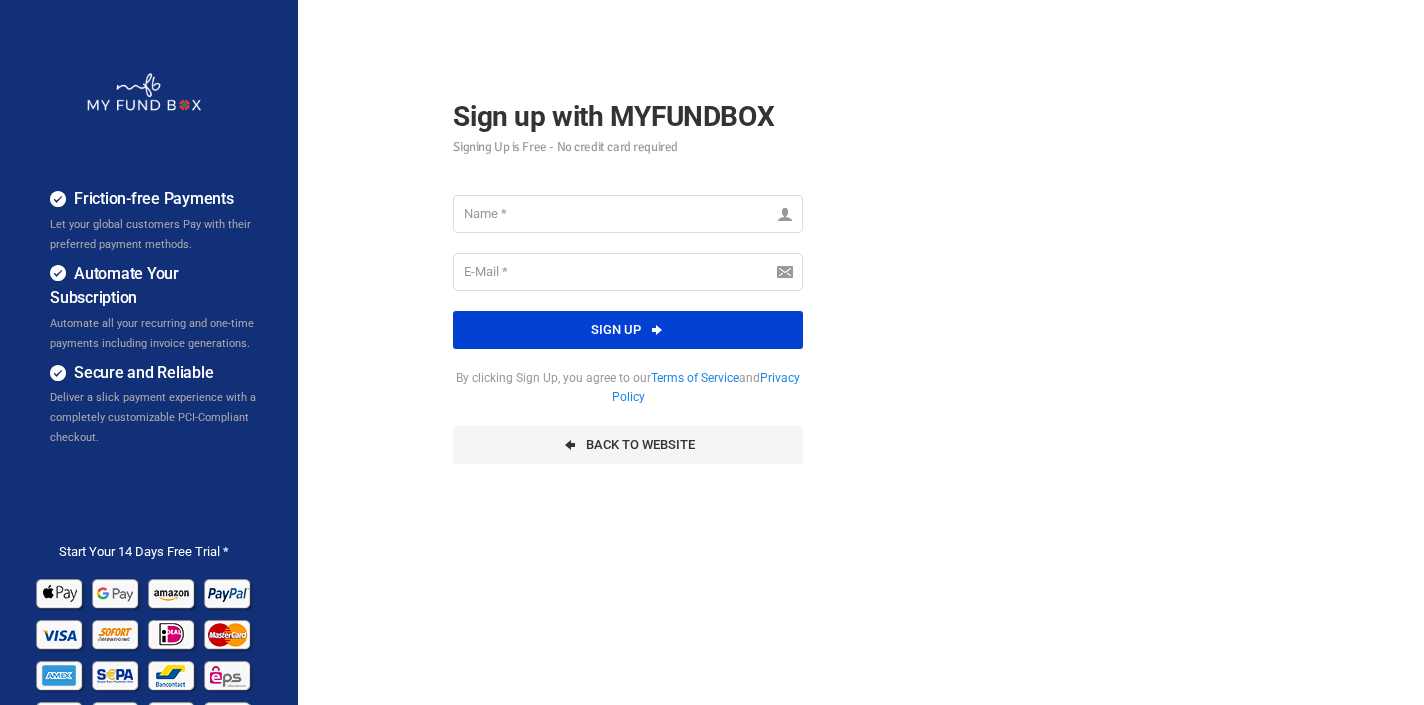 scroll, scrollTop: 0, scrollLeft: 0, axis: both 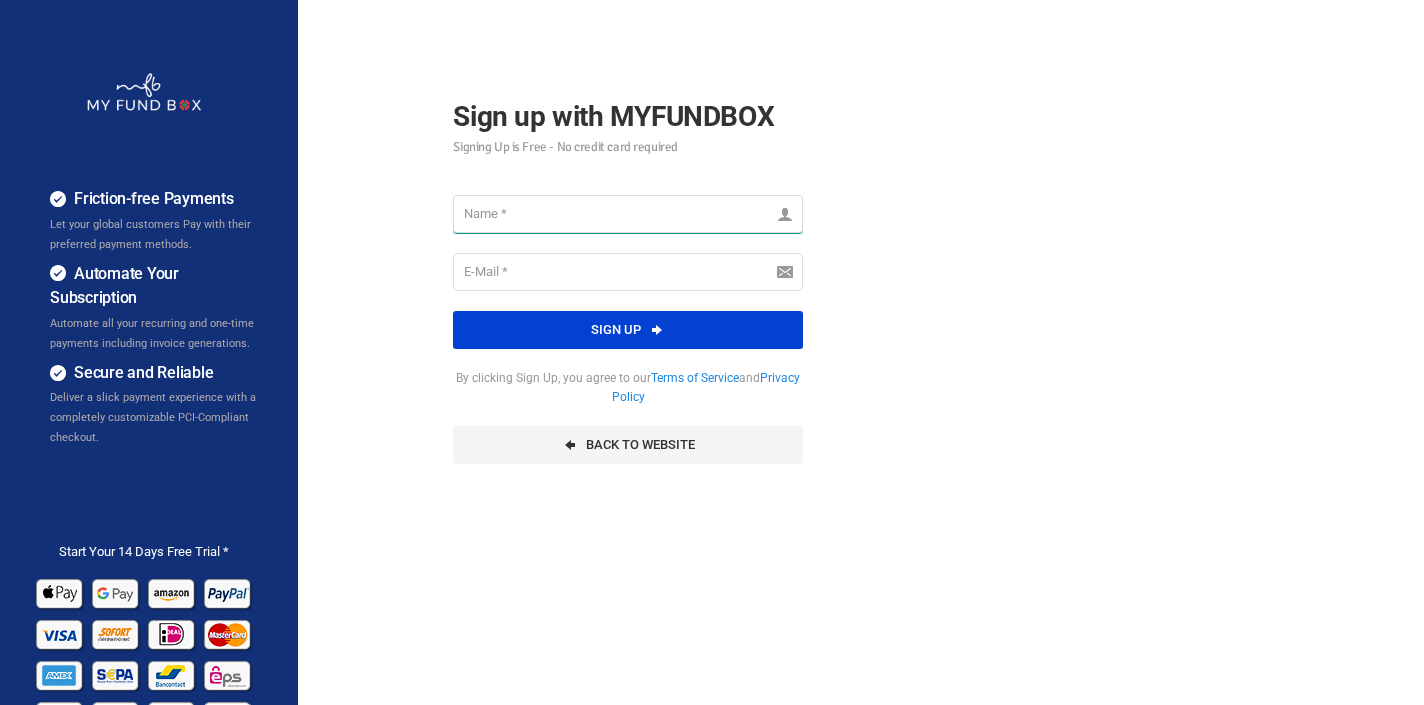 click at bounding box center (628, 214) 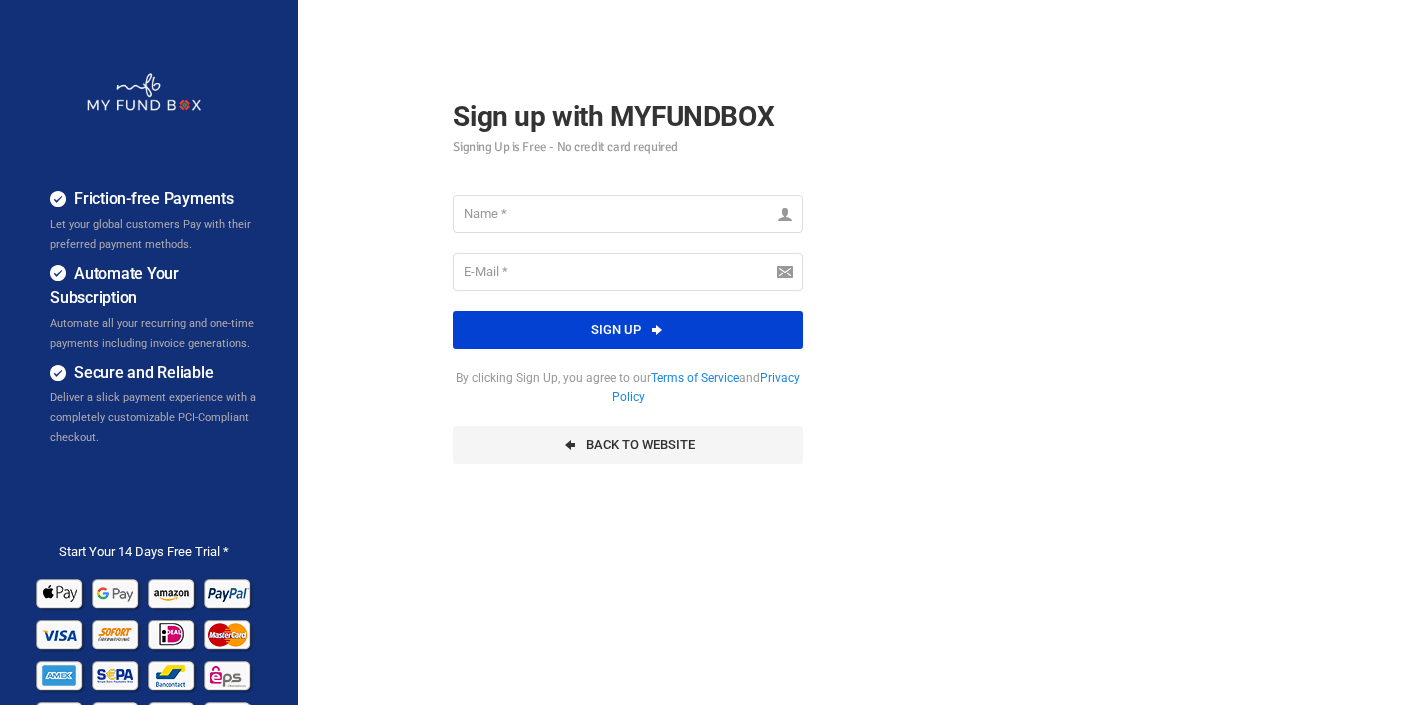 click on "Friction-free Payments
Let your global customers Pay with their preferred payment methods.
Automate Your Subscription
Automate all your recurring and one-time payments including invoice generations.
Secure and Reliable
Deliver a slick payment experience with a completely customizable PCI-Compliant checkout." at bounding box center (712, 500) 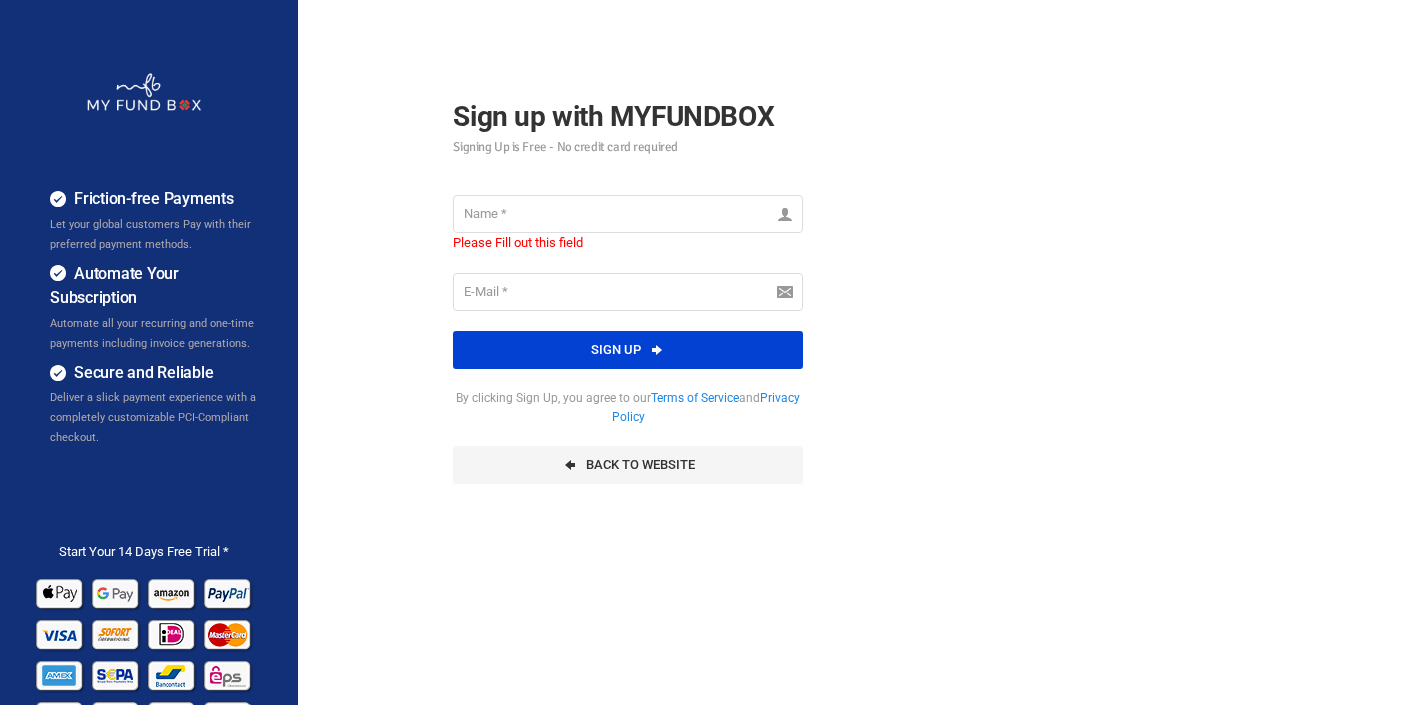 click on "Friction-free Payments
Let your global customers Pay with their preferred payment methods.
Automate Your Subscription
Automate all your recurring and one-time payments including invoice generations.
Secure and Reliable
Deliver a slick payment experience with a completely customizable PCI-Compliant checkout." at bounding box center (712, 500) 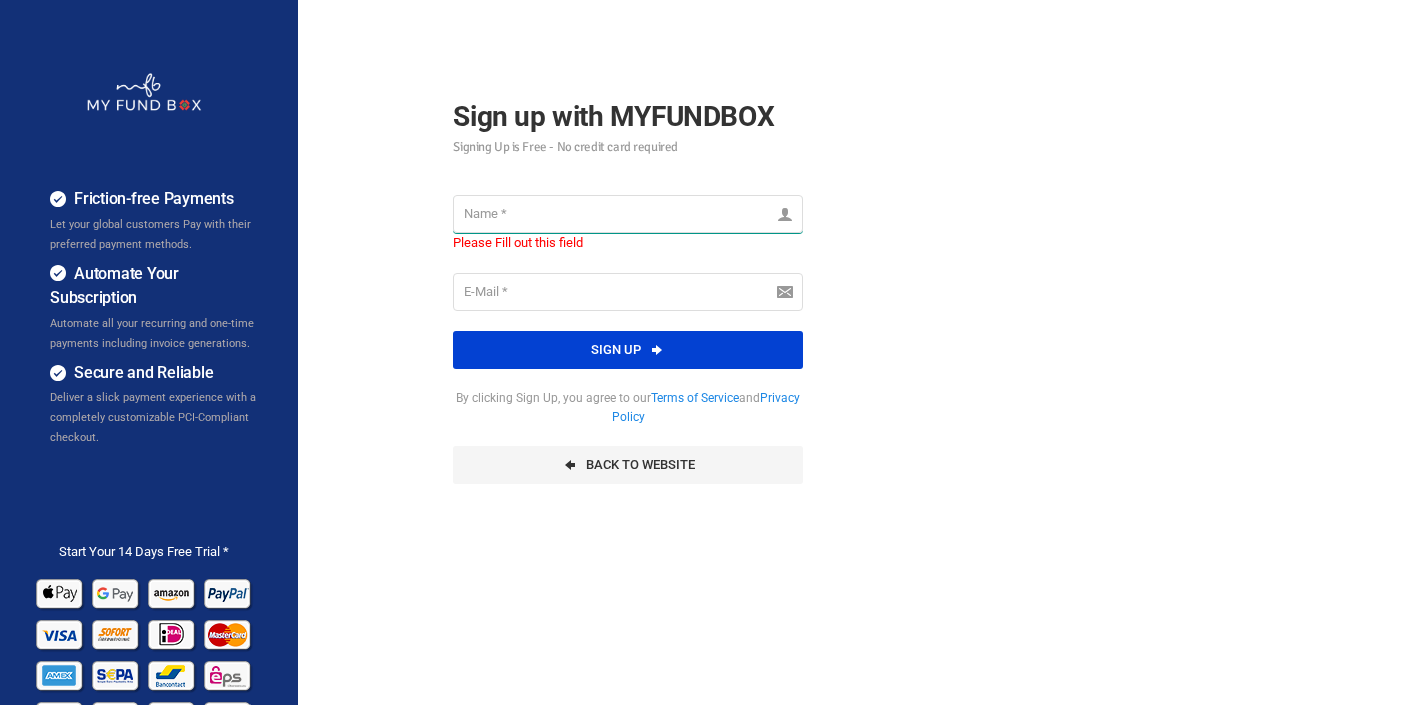 click at bounding box center [628, 214] 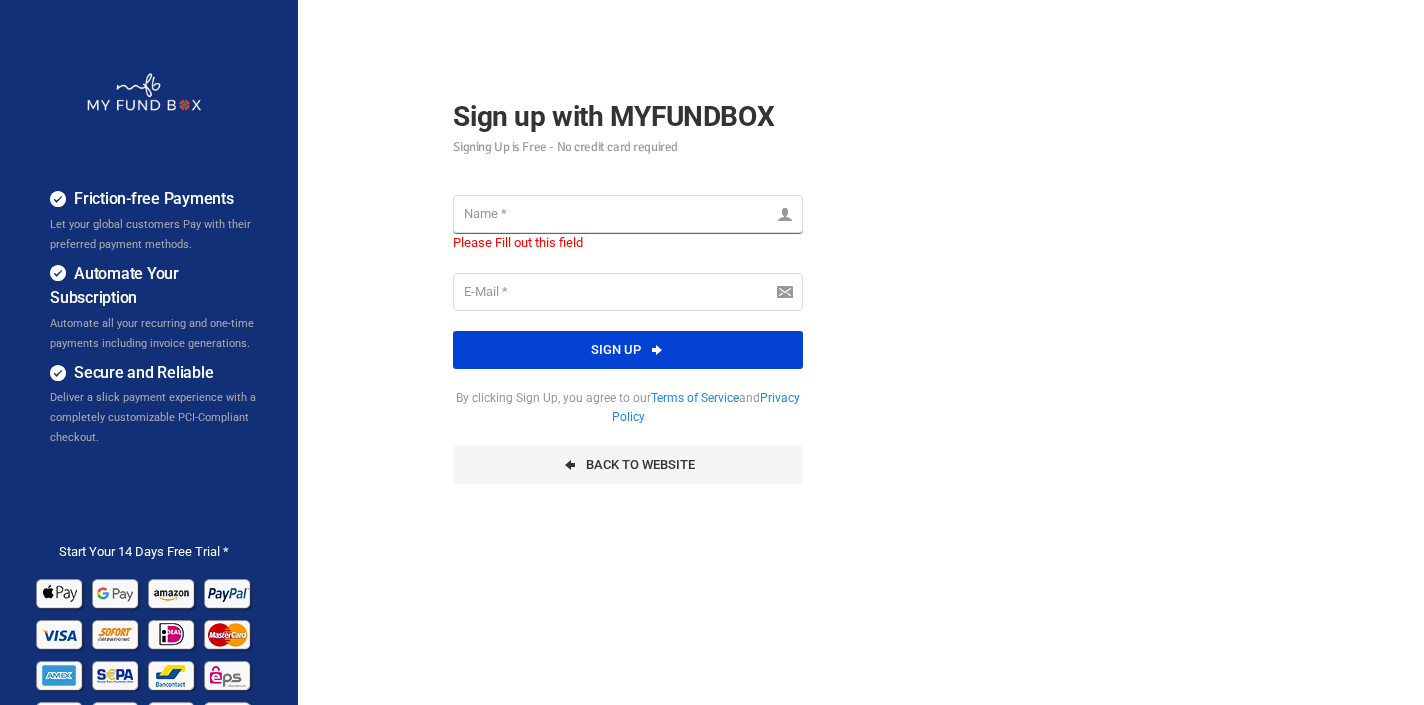 type on "[PERSON_NAME]" 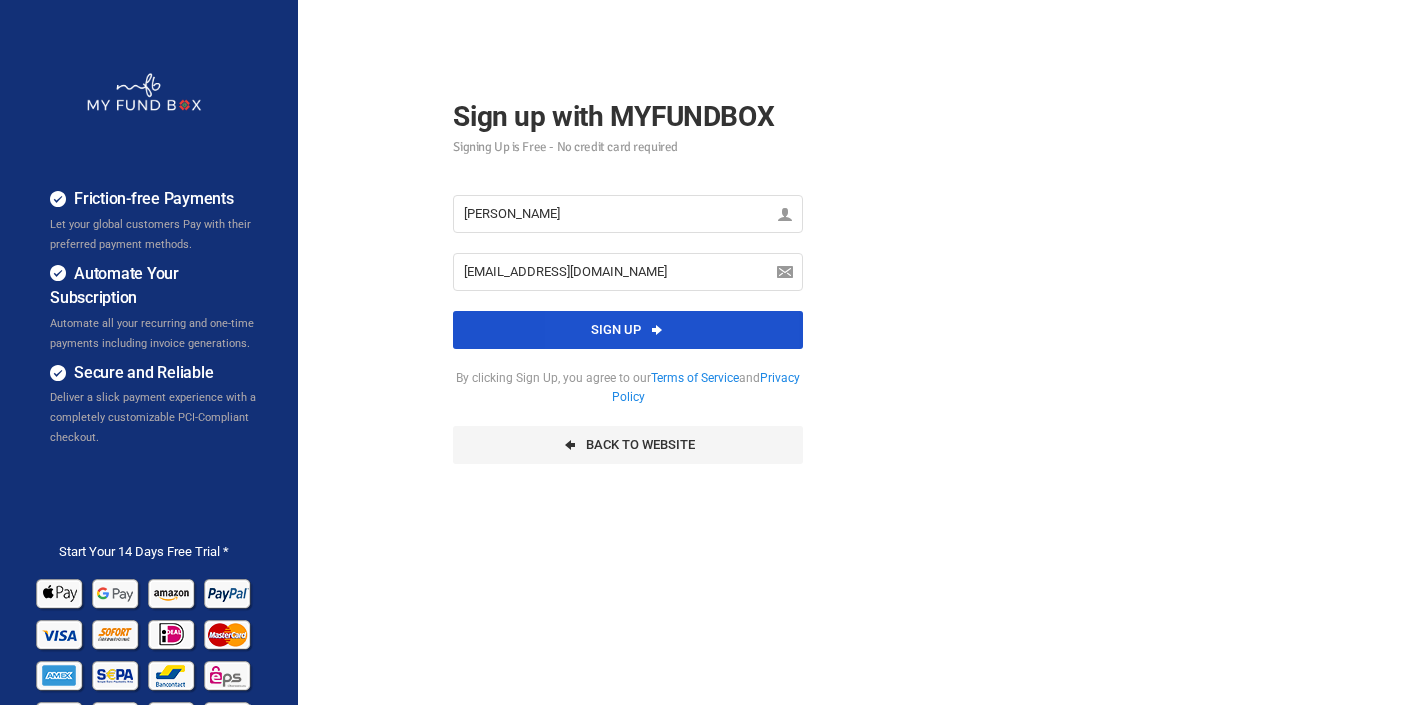click on "Sign up" at bounding box center (628, 330) 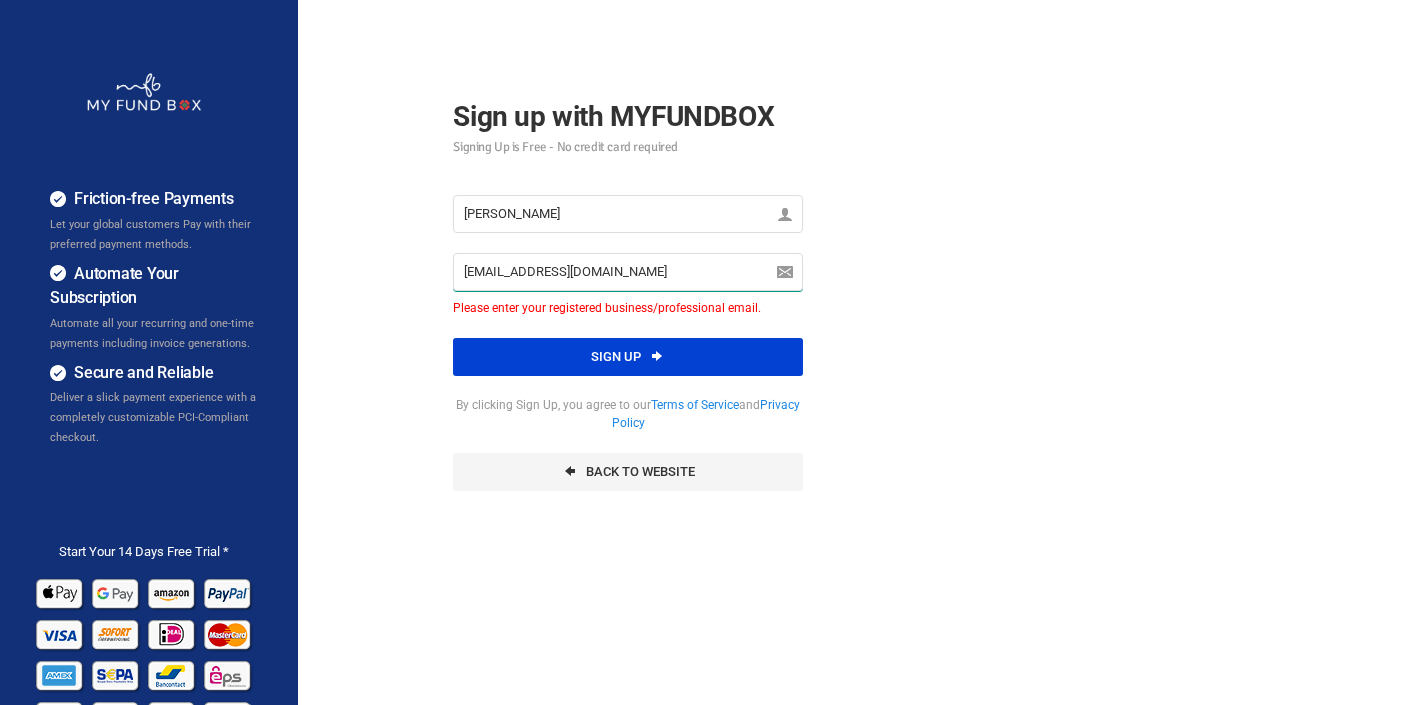 drag, startPoint x: 608, startPoint y: 271, endPoint x: 449, endPoint y: 270, distance: 159.00314 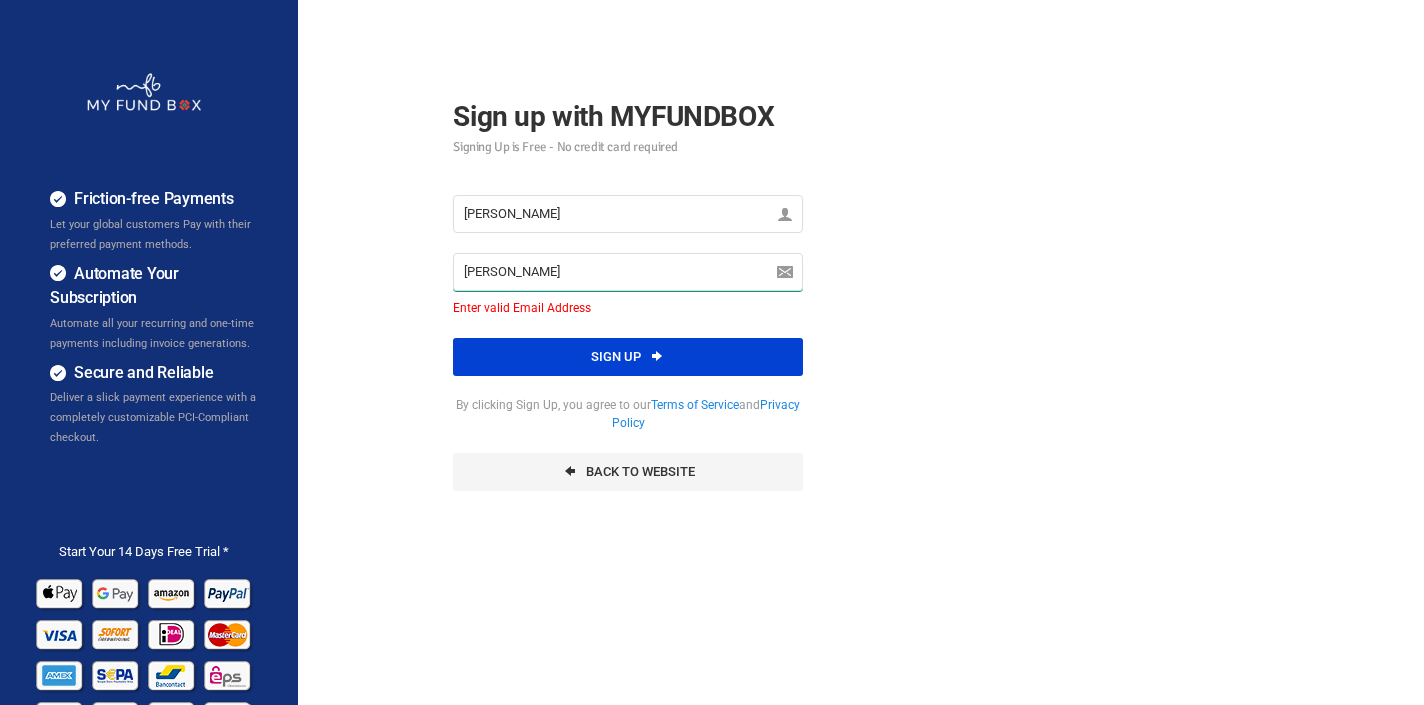 type on "ann@mca-fast.com" 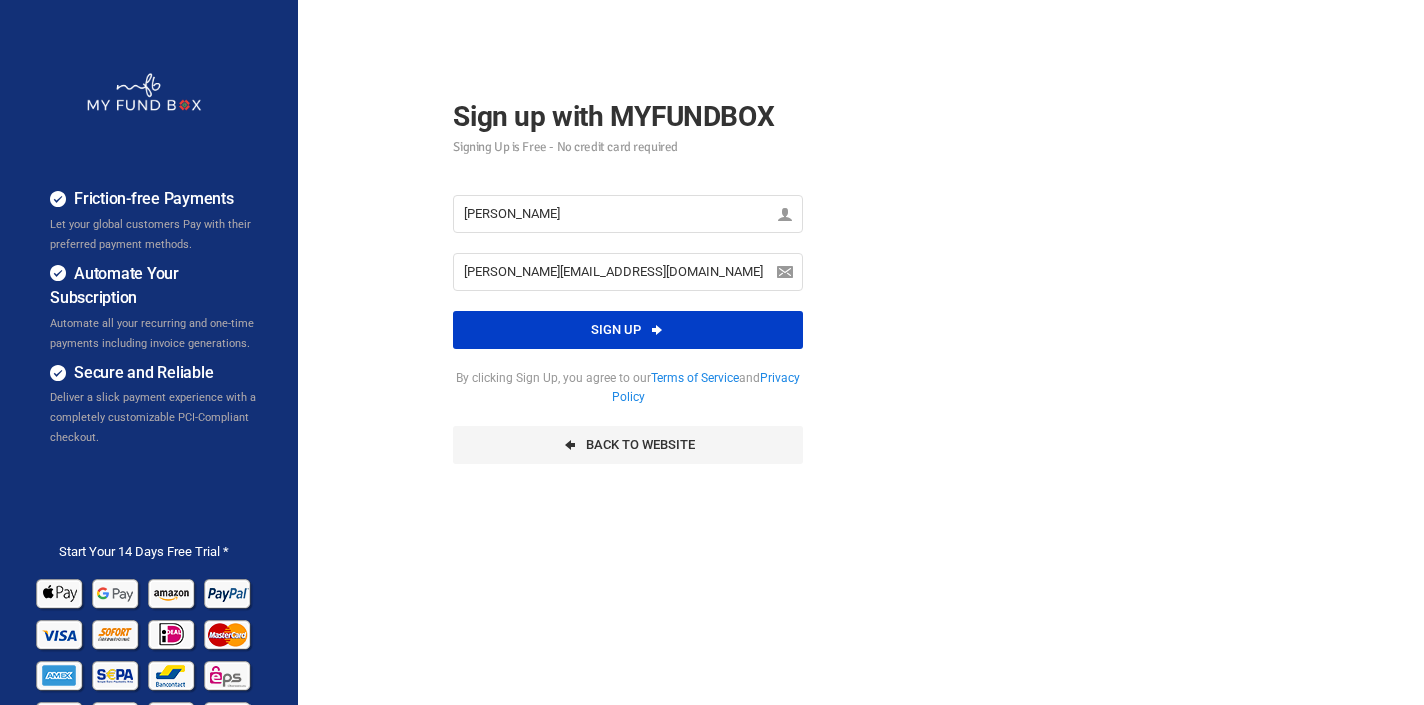 click on "Sign up" at bounding box center [628, 330] 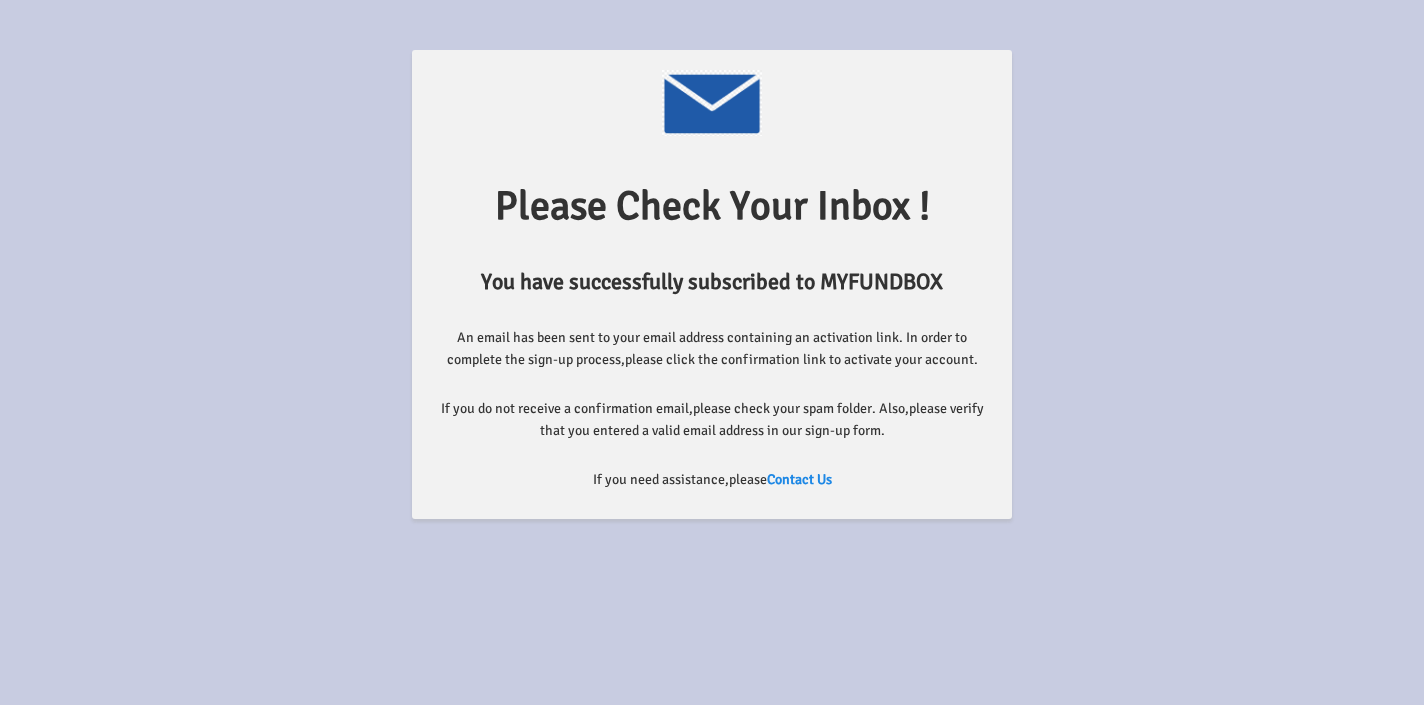 scroll, scrollTop: 0, scrollLeft: 0, axis: both 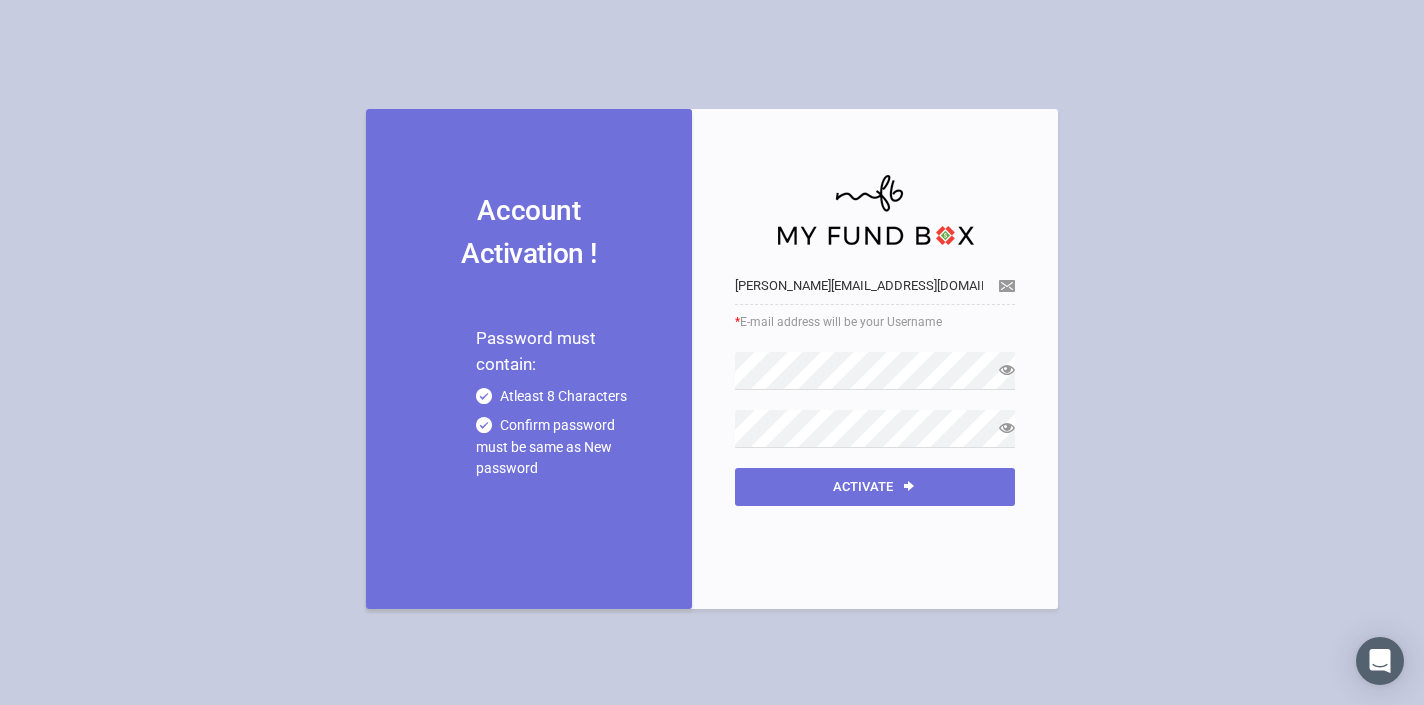 click on "*  E-mail address will be your Username" at bounding box center (875, 322) 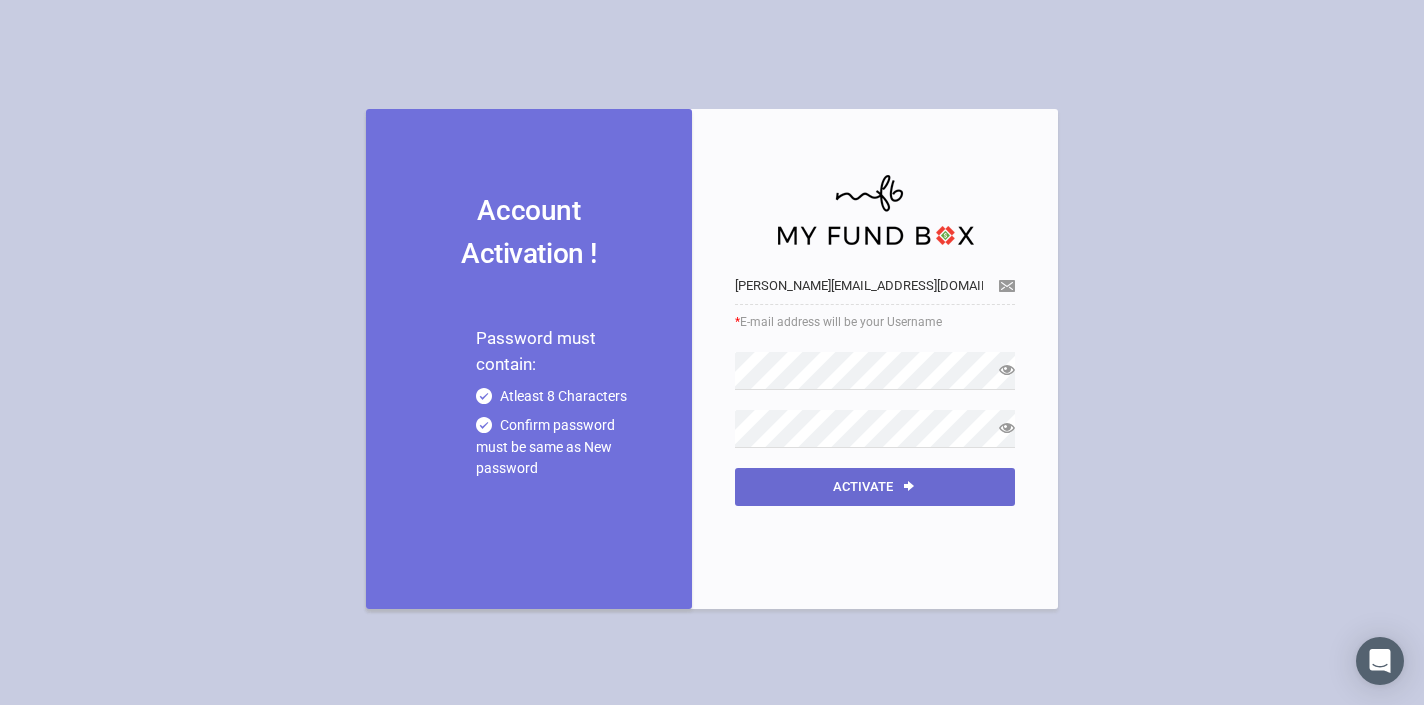 click on "Activate" at bounding box center [875, 487] 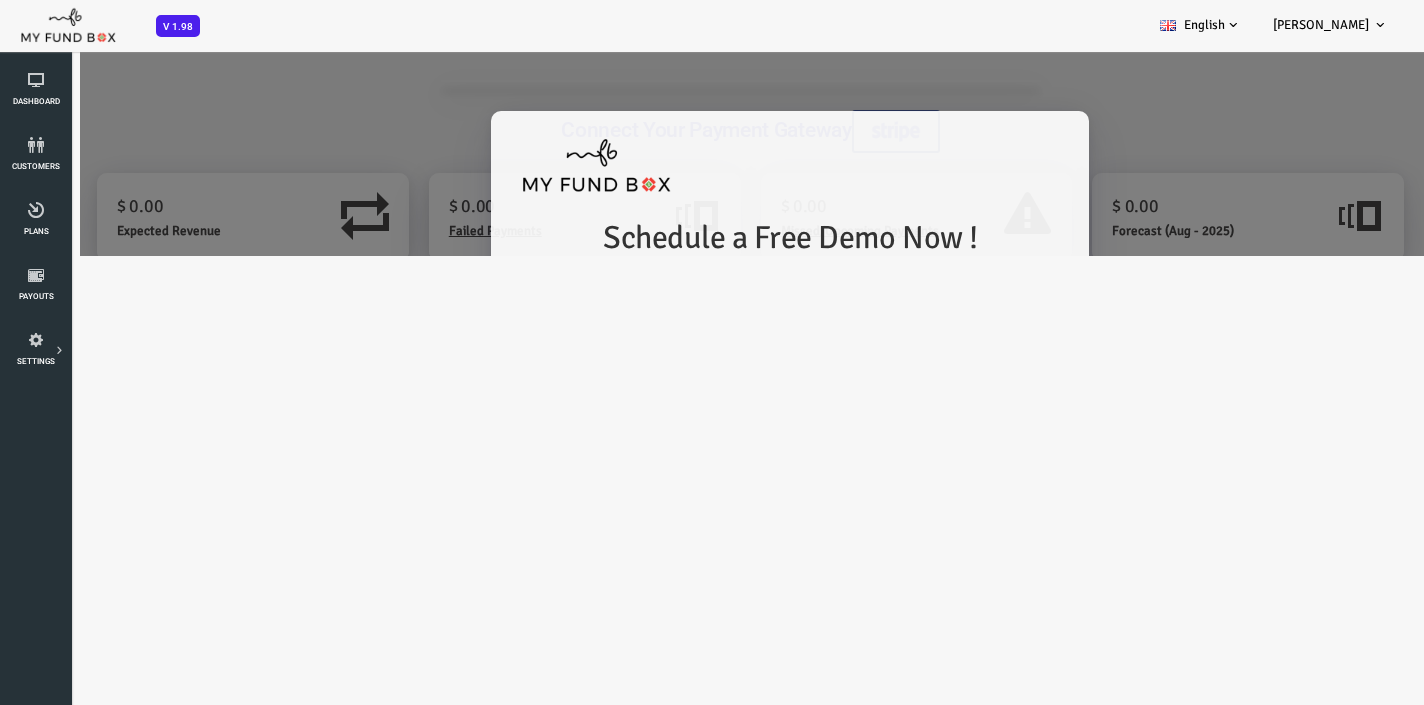 scroll, scrollTop: 0, scrollLeft: 0, axis: both 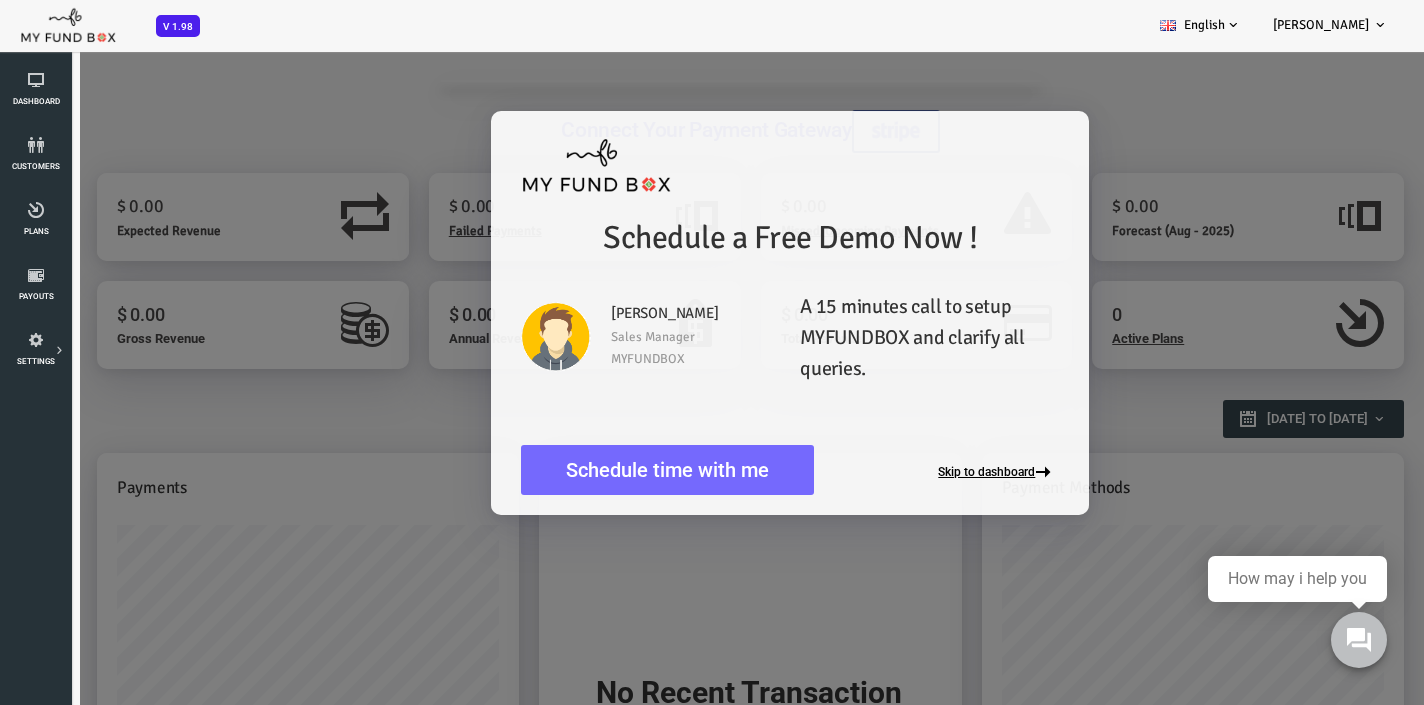click on "Skip to dashboard" at bounding box center (941, 473) 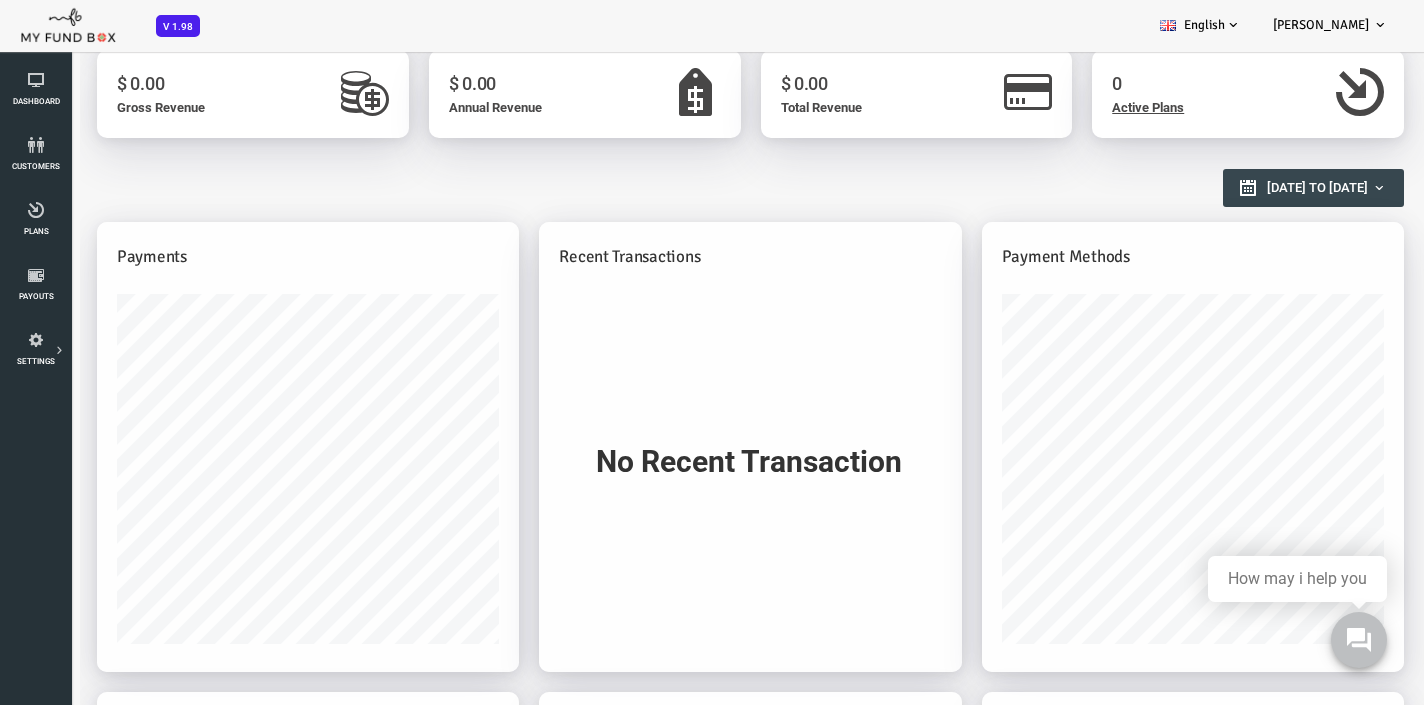 scroll, scrollTop: 0, scrollLeft: 0, axis: both 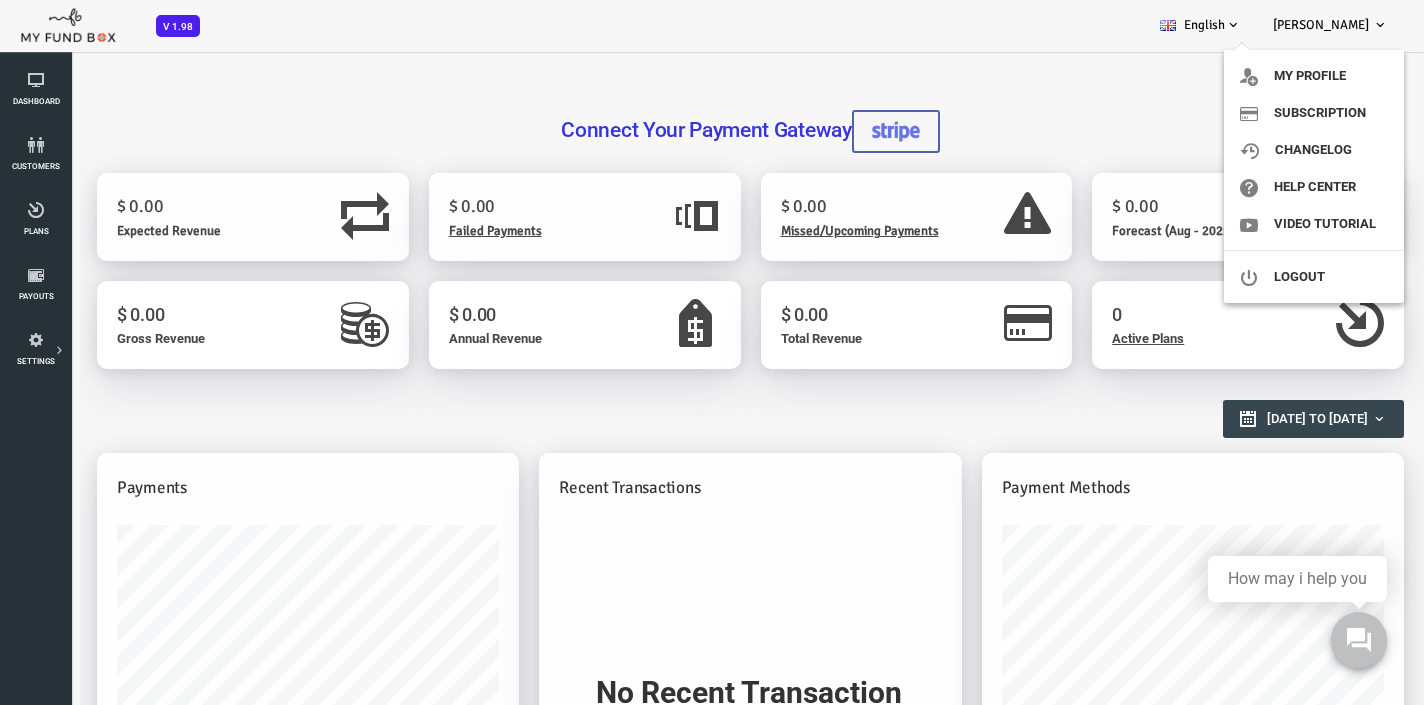 click on "Emily McGranaghan" at bounding box center [1321, 25] 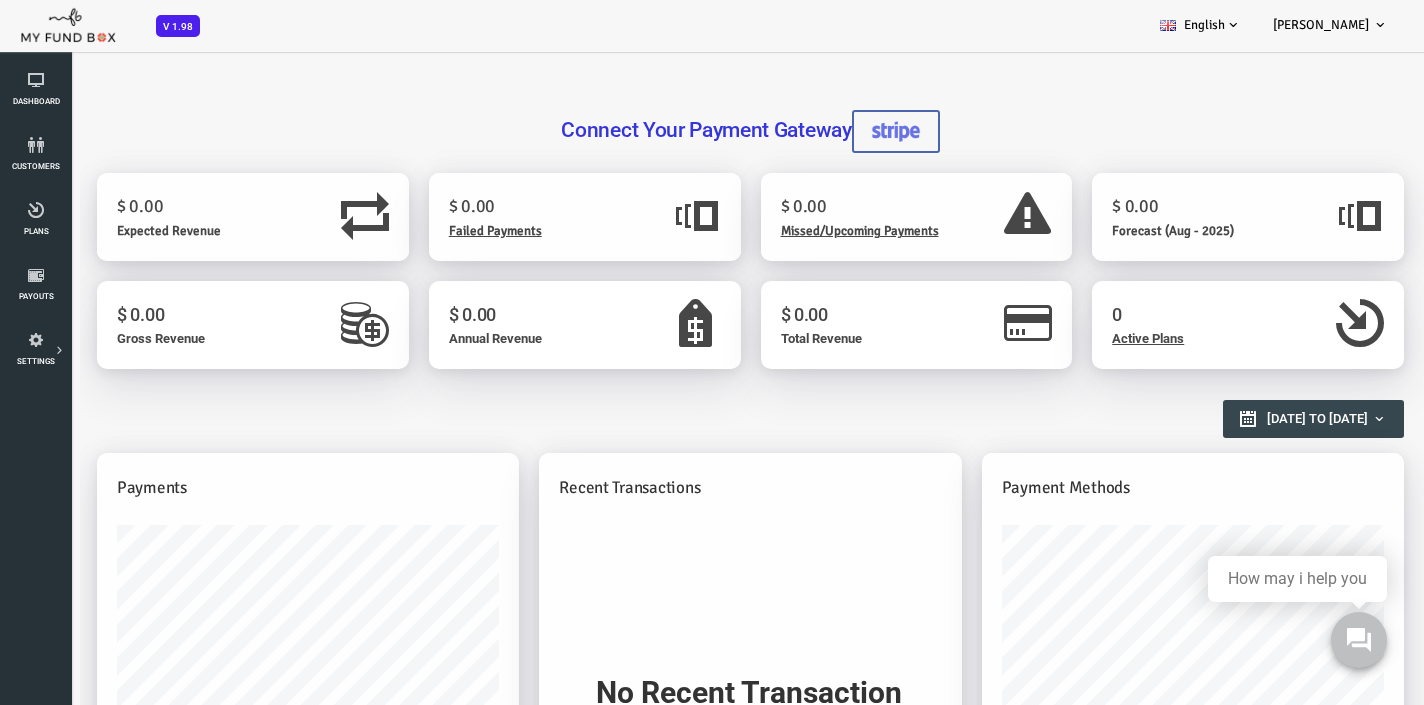 click on "Emily McGranaghan" at bounding box center [1321, 25] 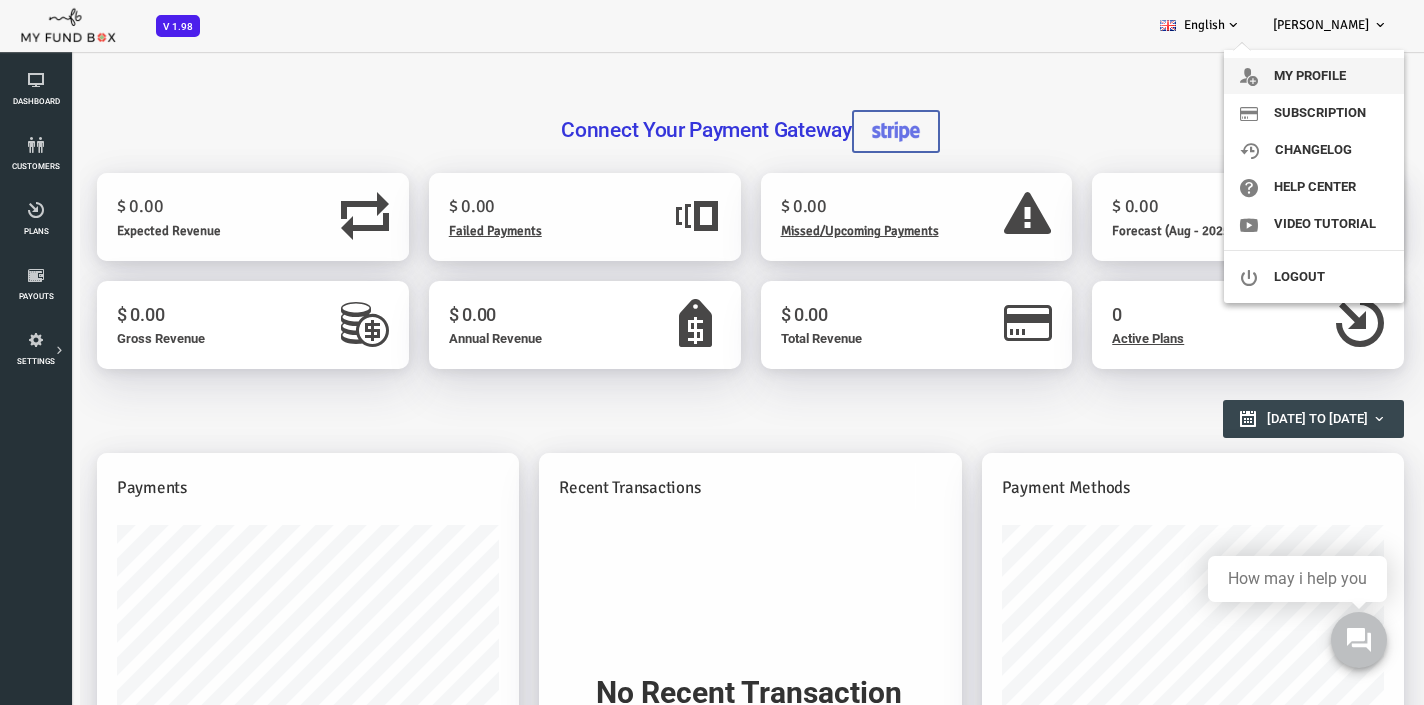 click on "My profile" at bounding box center [1314, 76] 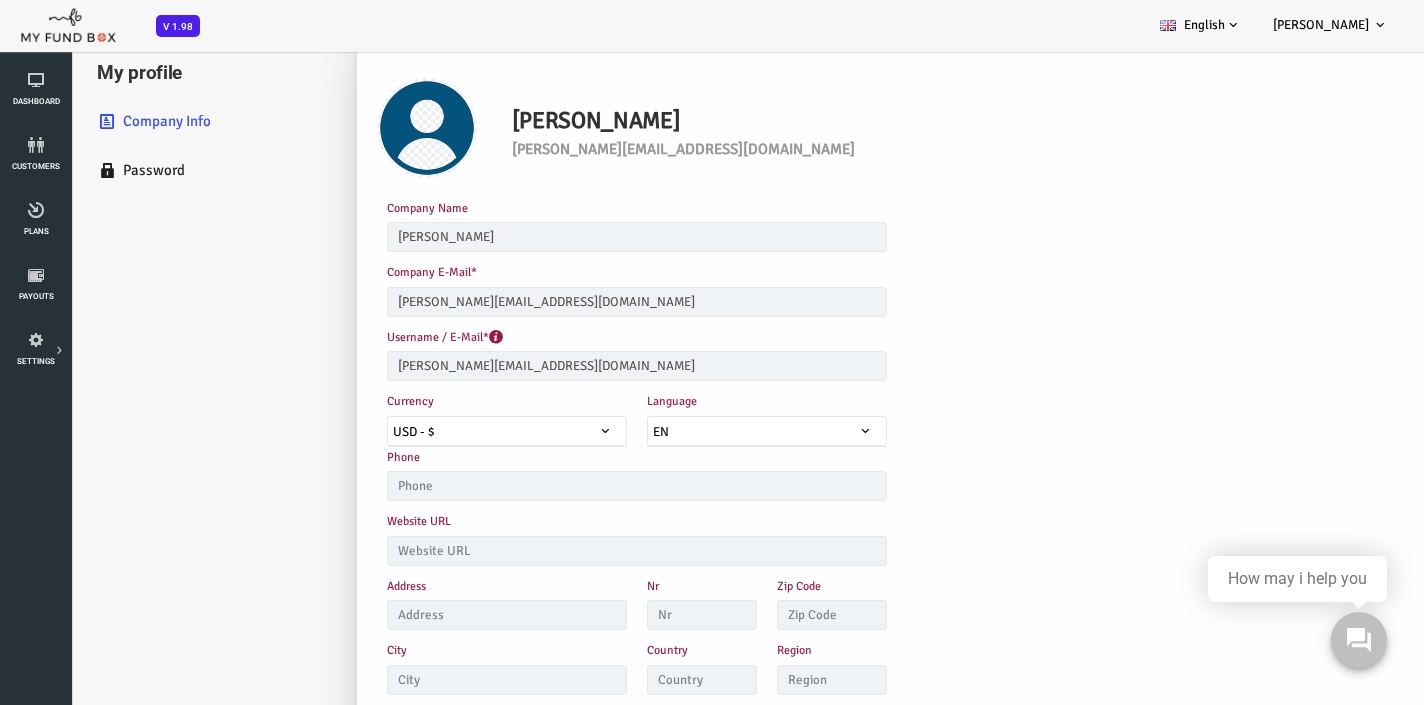 scroll, scrollTop: 10, scrollLeft: 0, axis: vertical 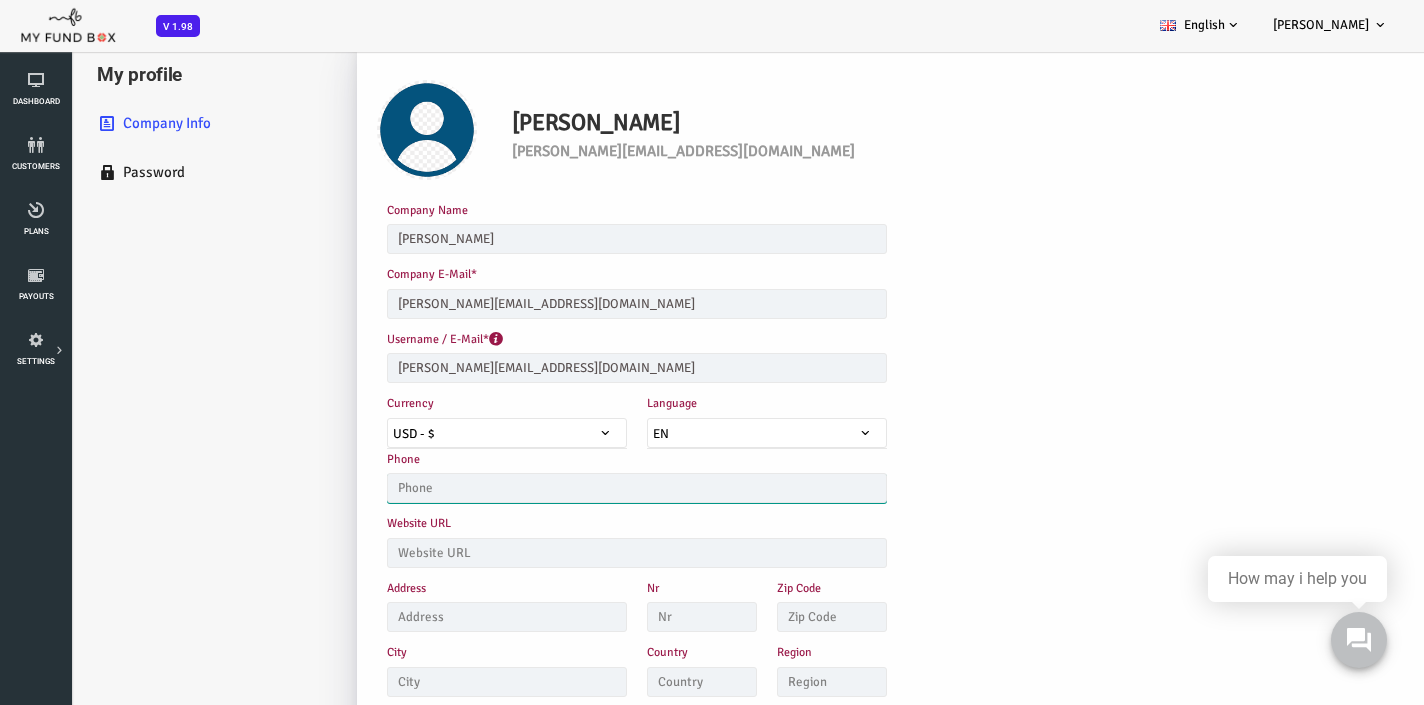 click at bounding box center (580, 488) 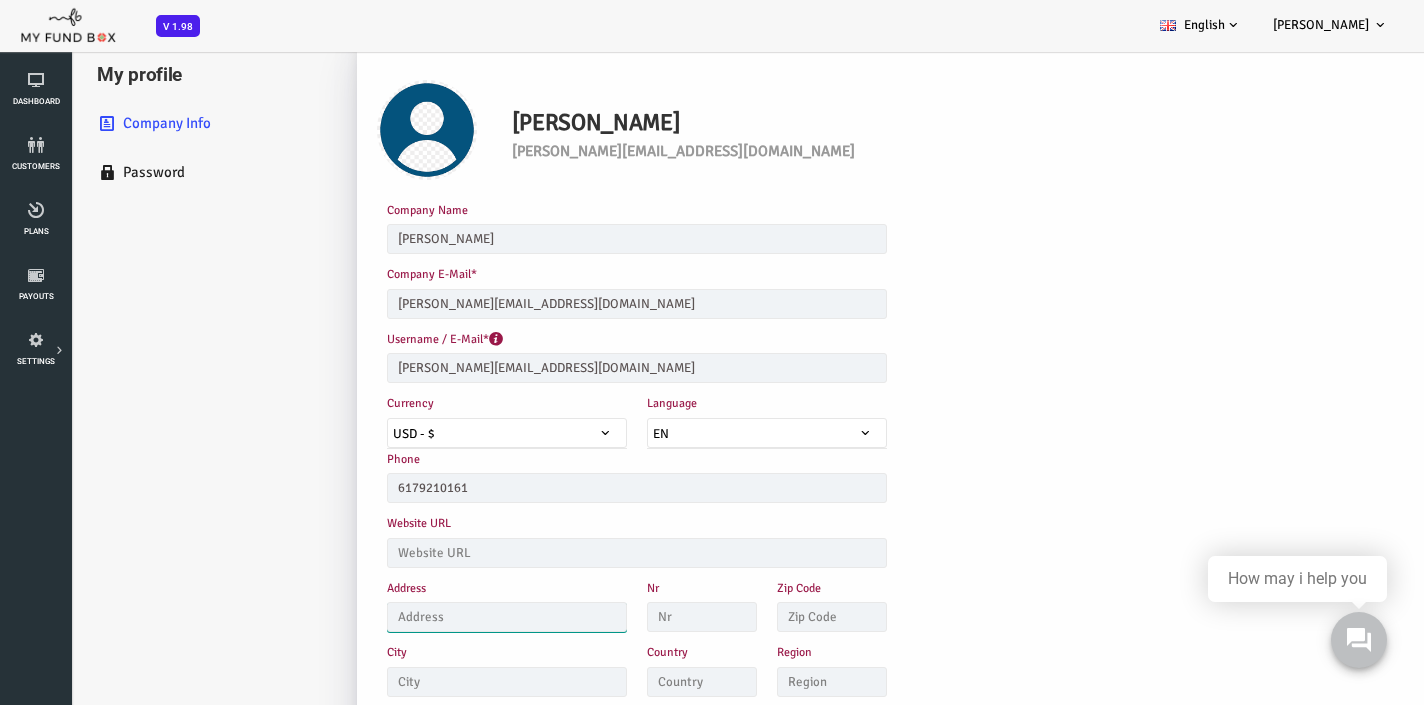 type on "85 East India Row, Unit 34A" 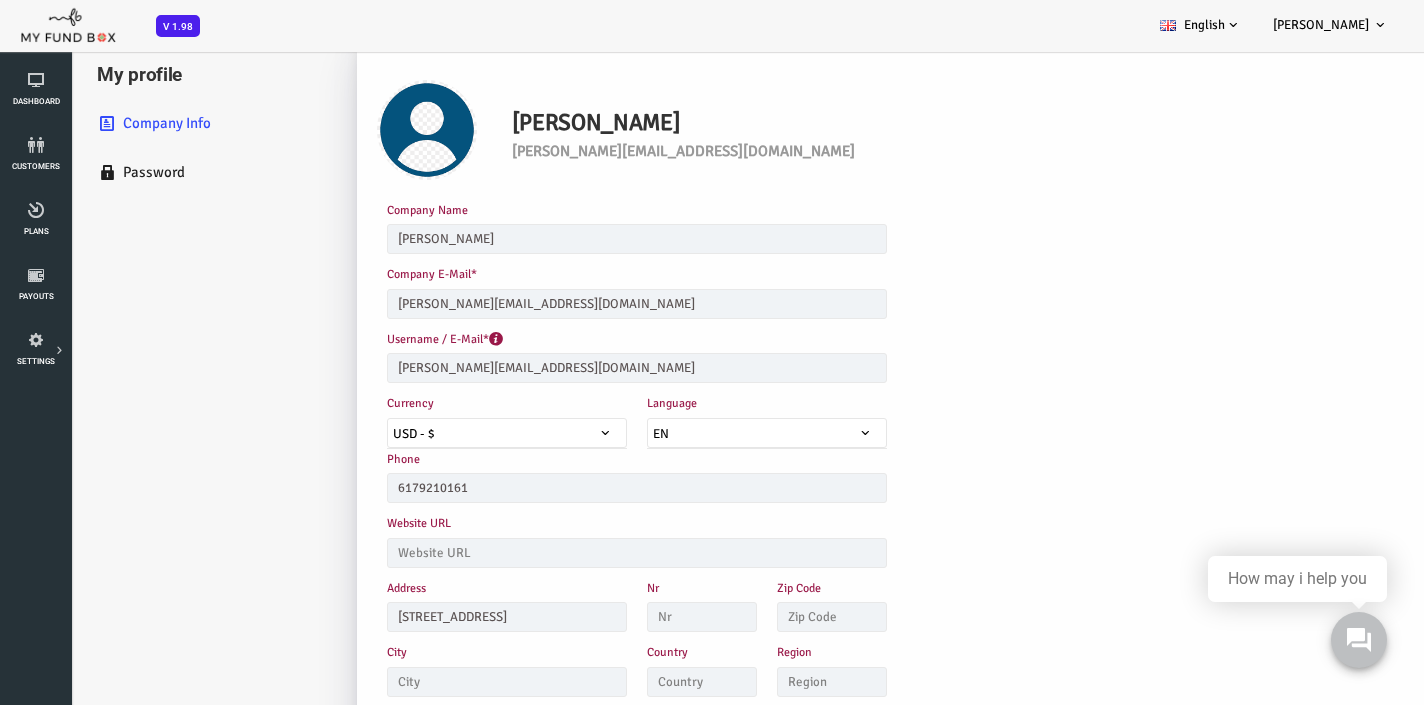 type on "02110" 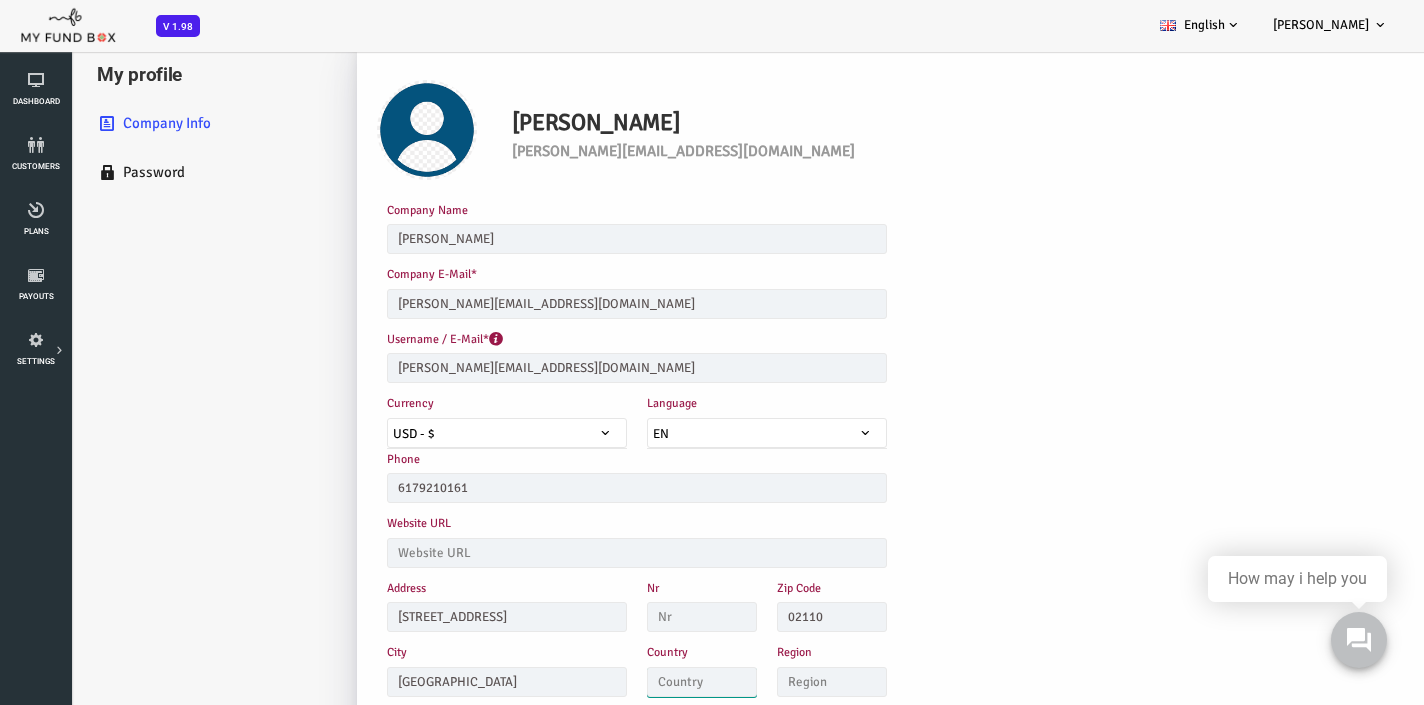 type on "United States" 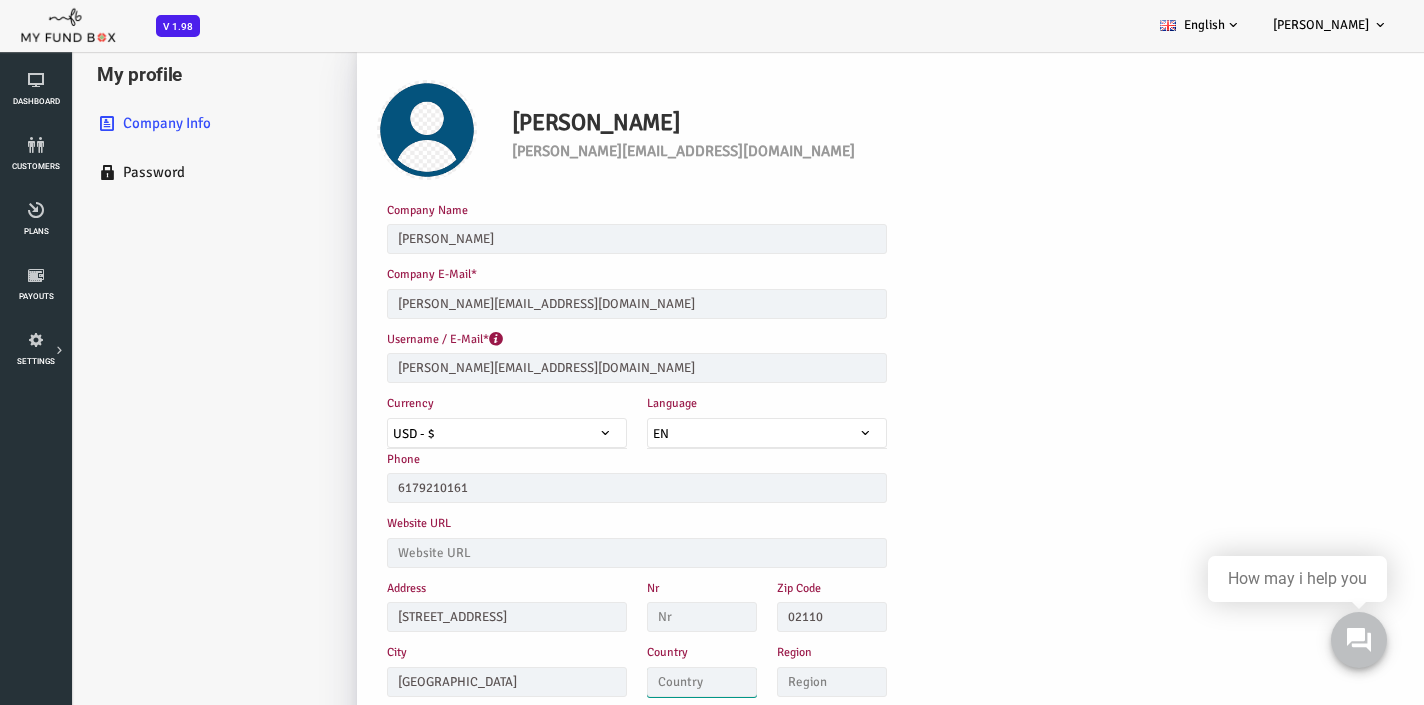 type on "MA" 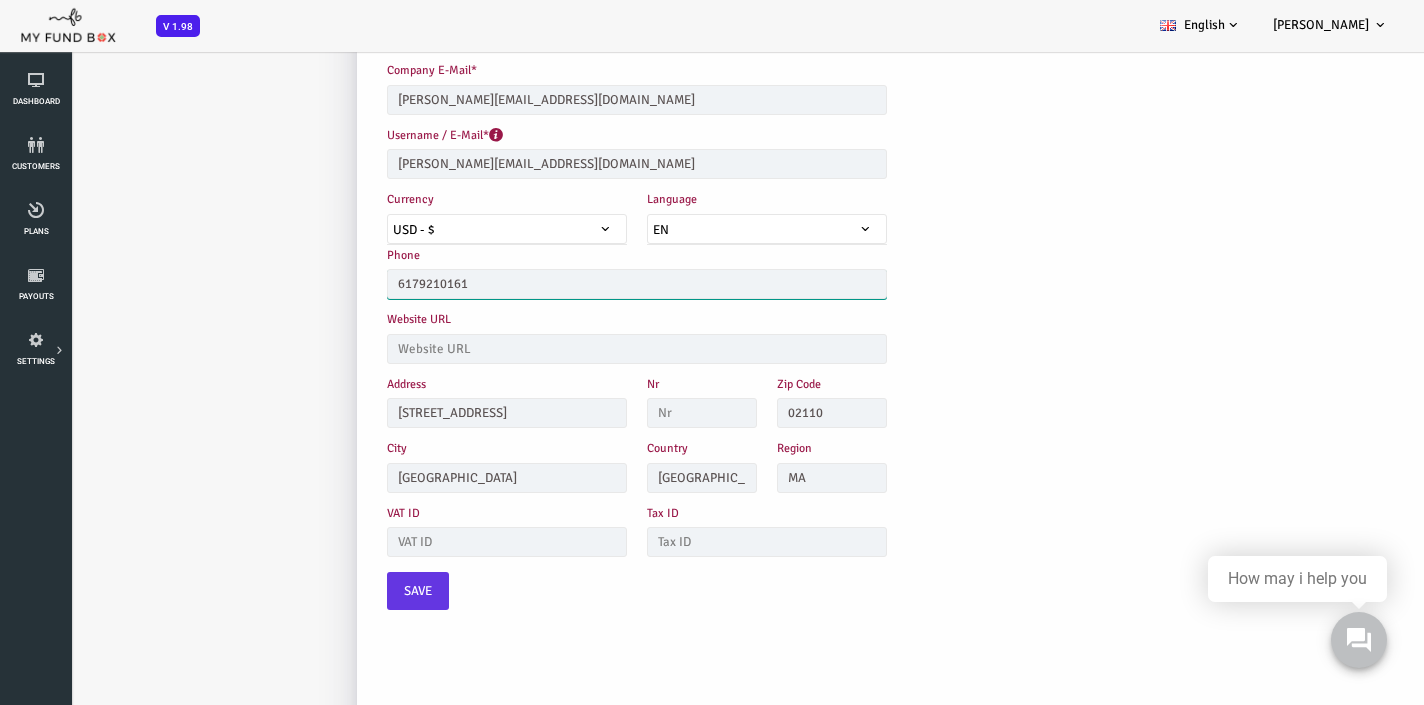 scroll, scrollTop: 215, scrollLeft: 0, axis: vertical 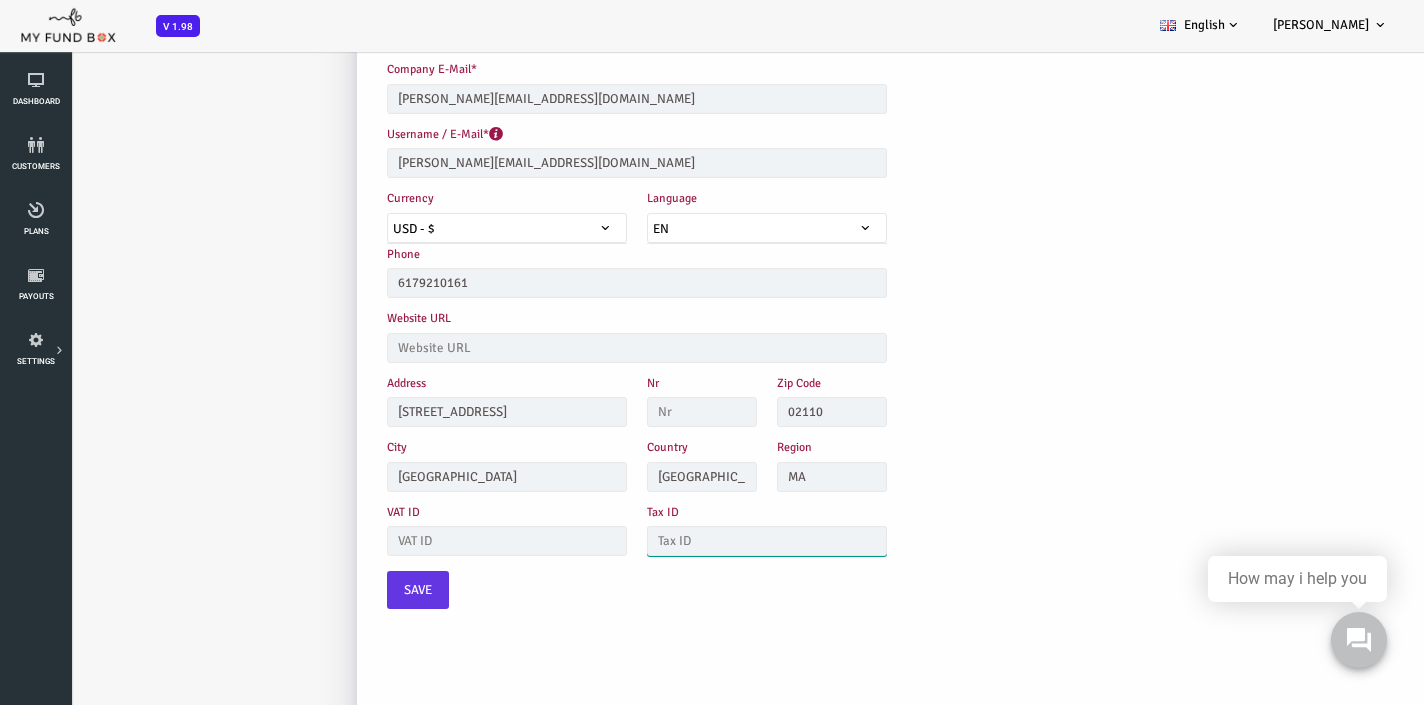click at bounding box center (710, 541) 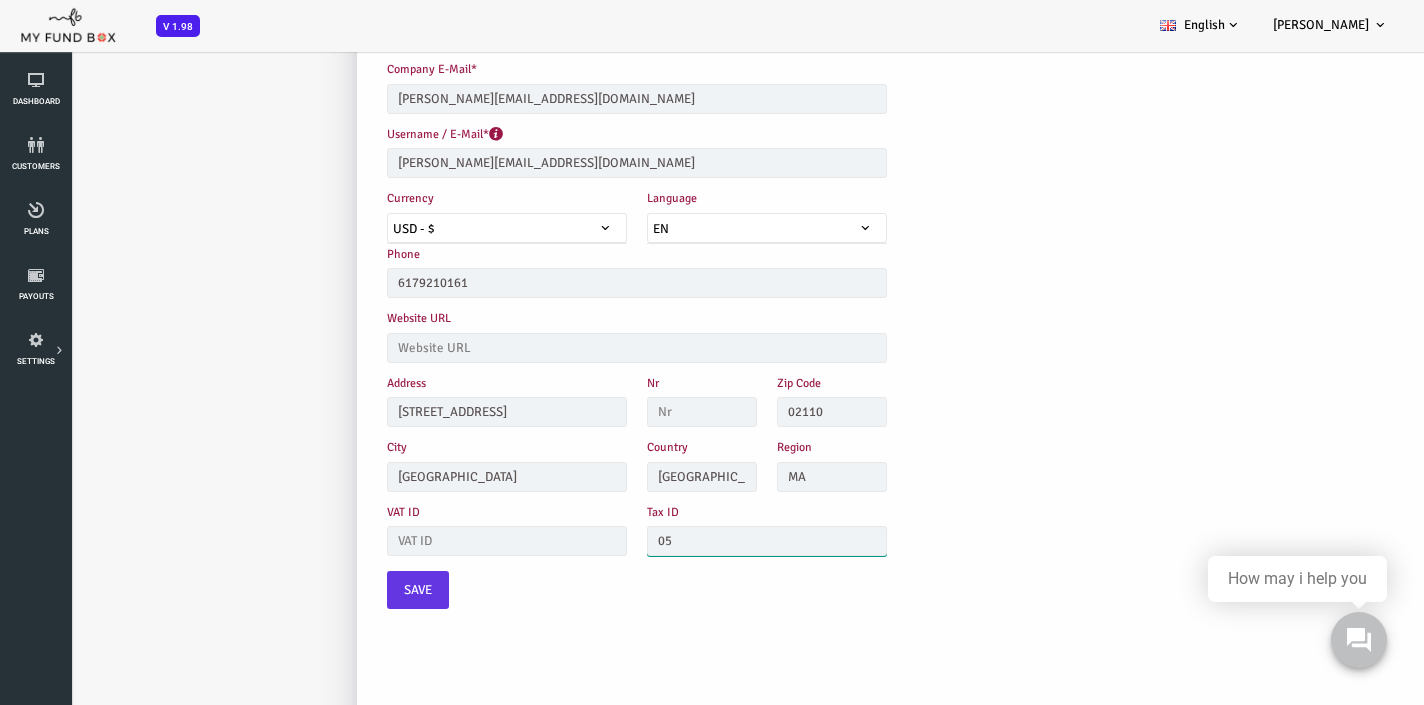type on "0" 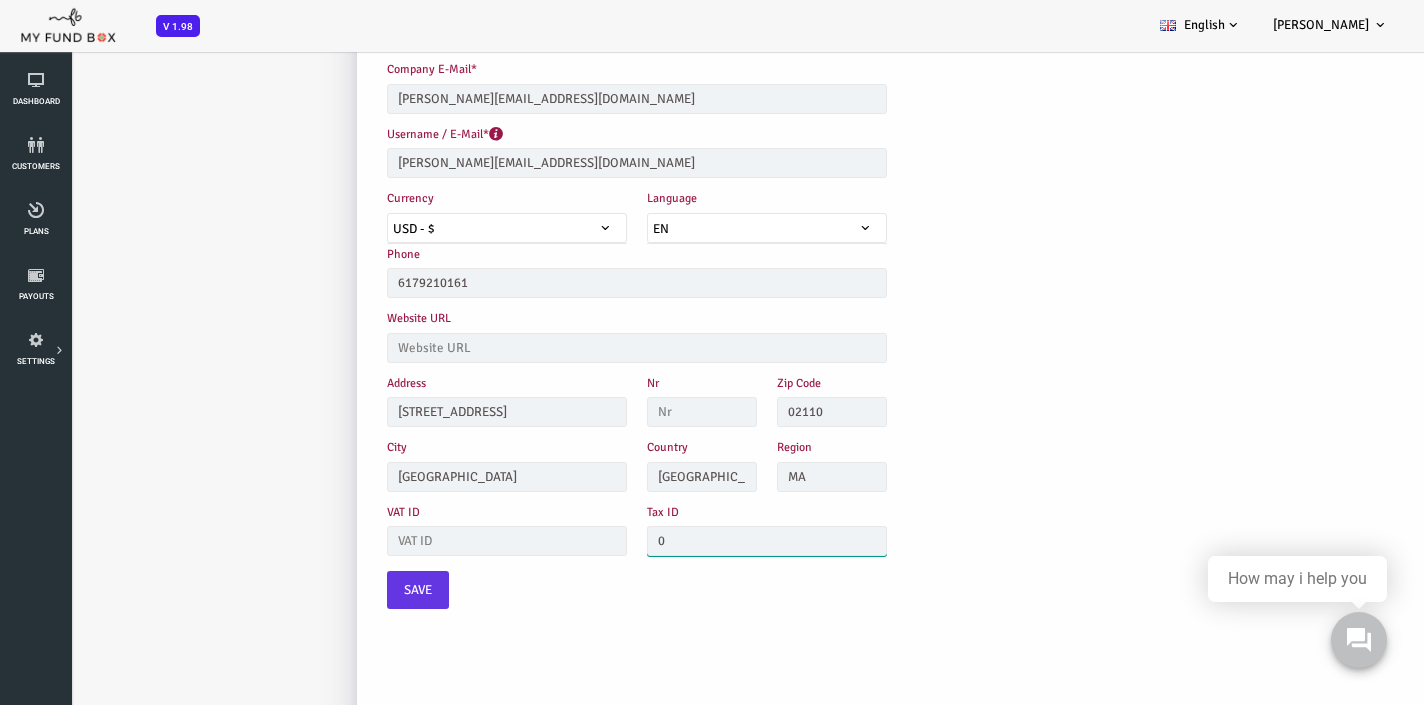 type 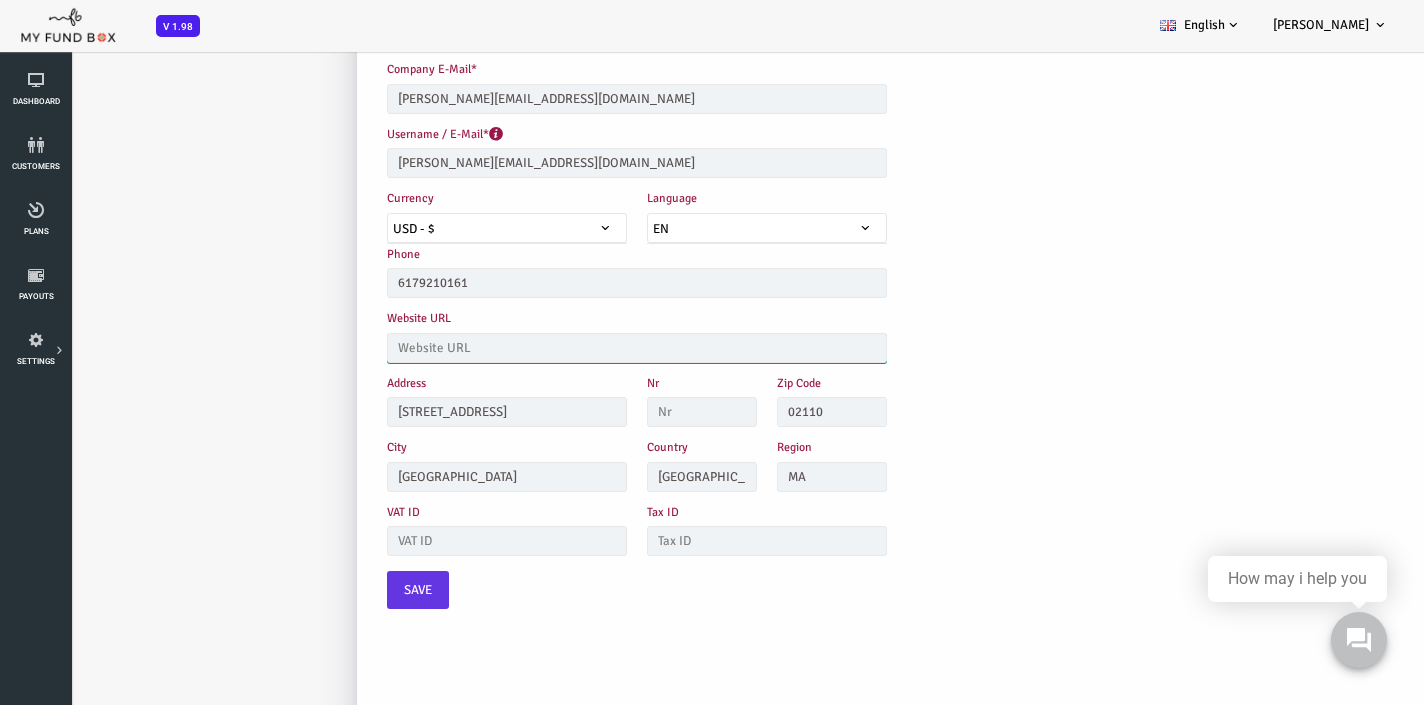 click at bounding box center [580, 348] 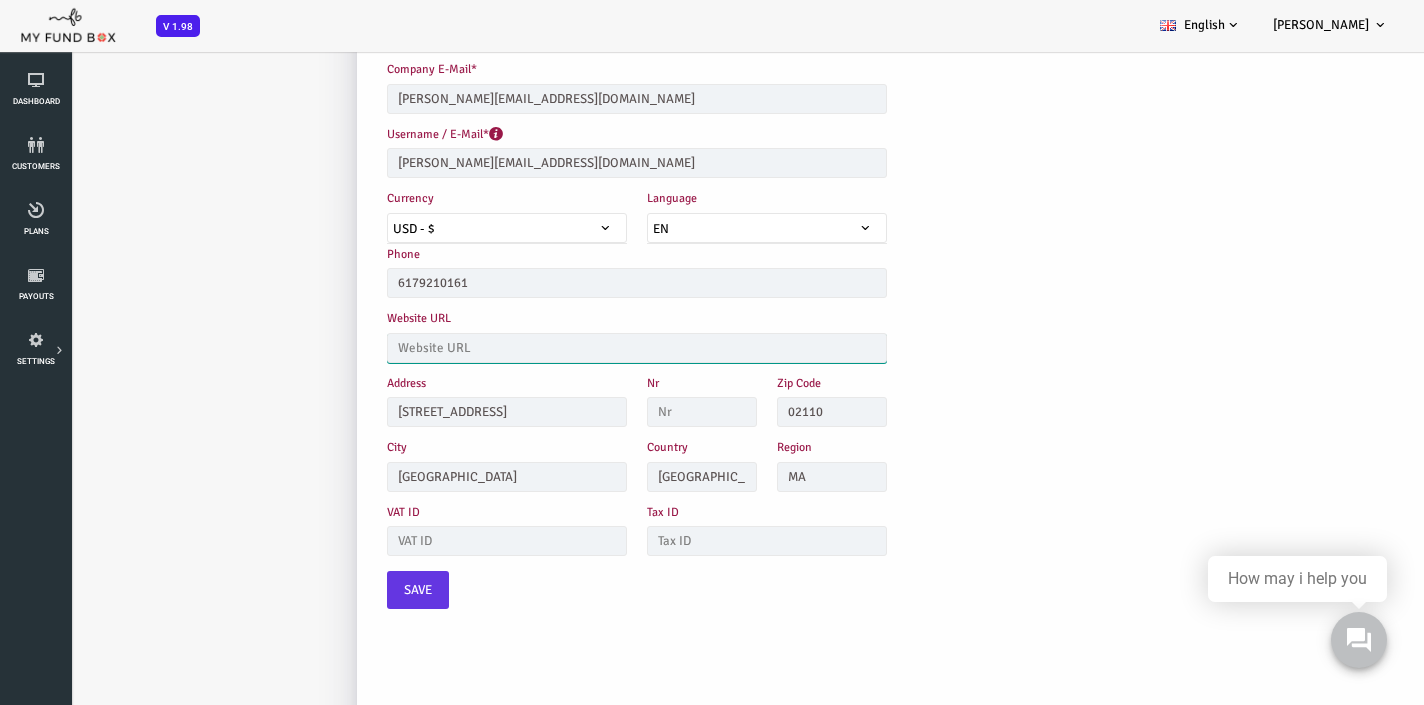 paste on "@BusinessFundingTLC" 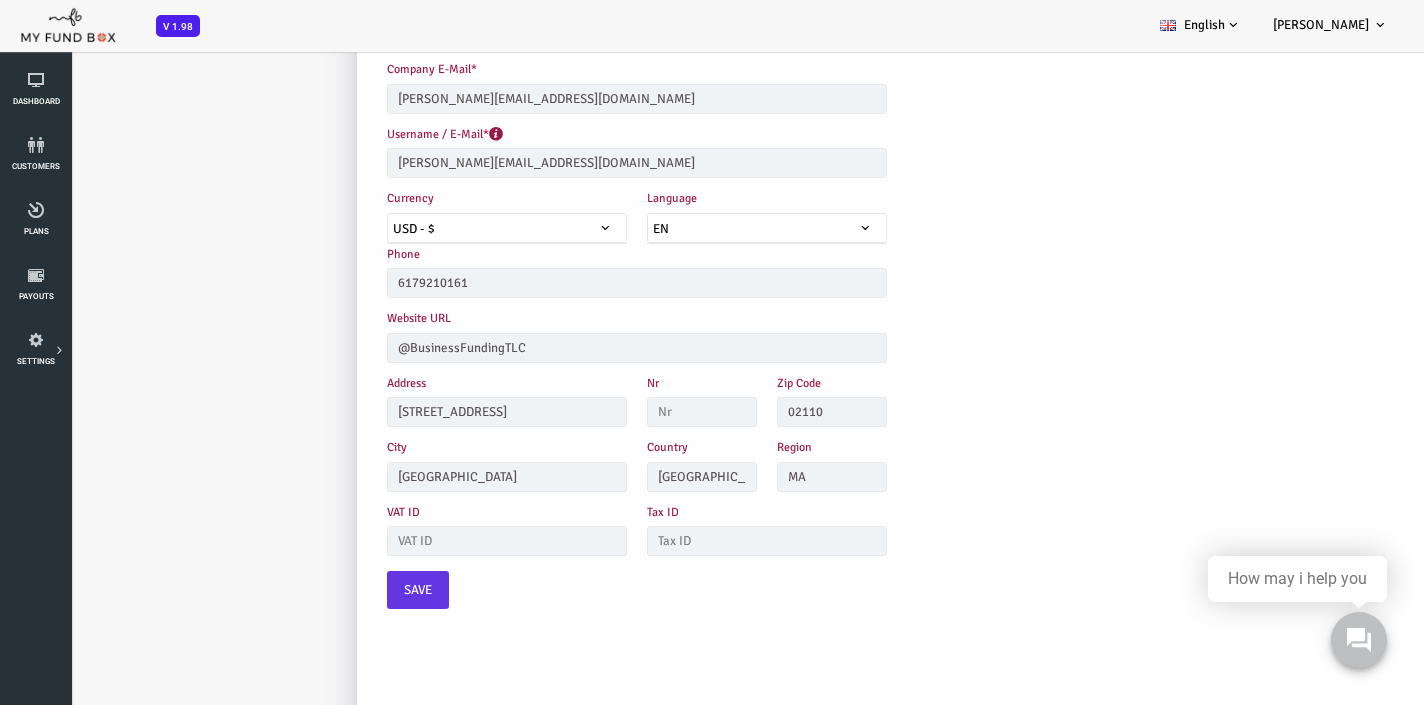 click on "Company Name
Emily McGranaghan
Please enter your company name with minimum three characters.
Description allows upto maximum of 255 characters.
Company E-Mail*
ann@mca-fast.com
Please enter valid E-mail
Currency EN DE" at bounding box center (710, 307) 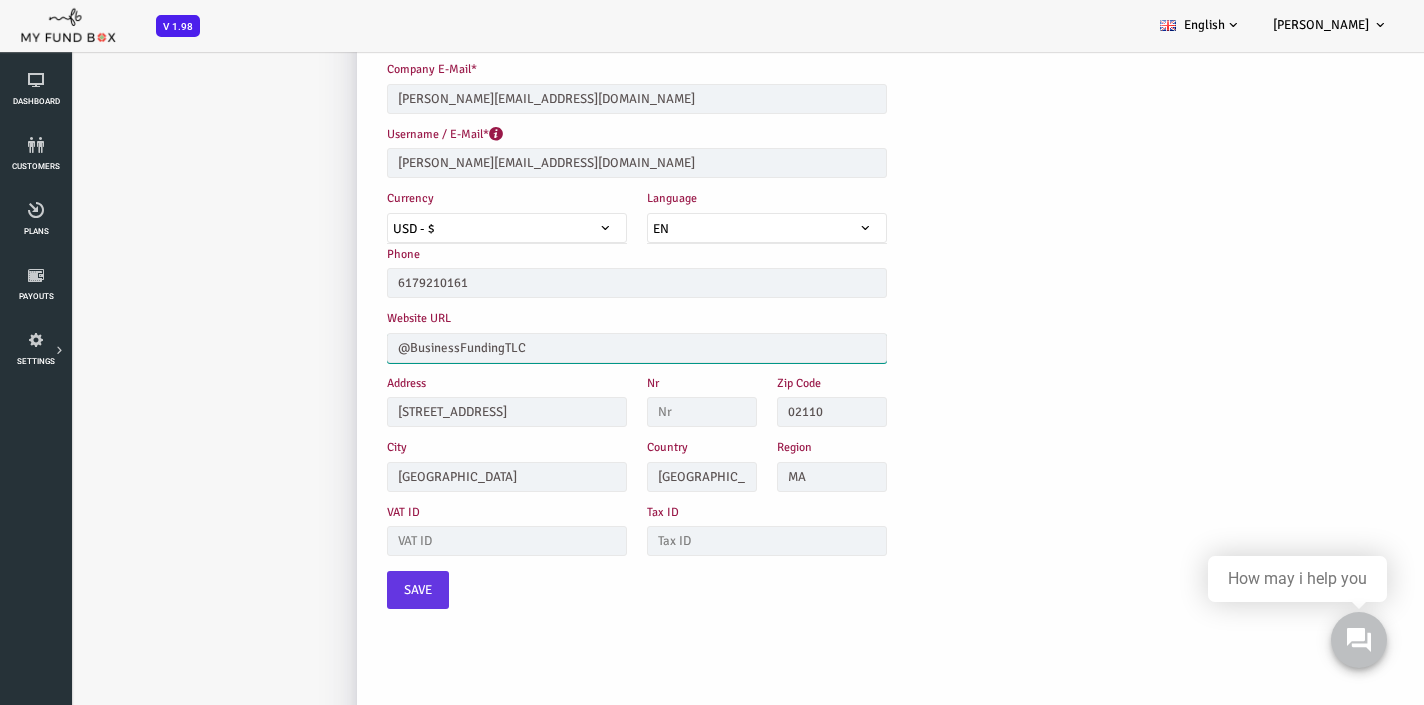 drag, startPoint x: 498, startPoint y: 346, endPoint x: 311, endPoint y: 342, distance: 187.04277 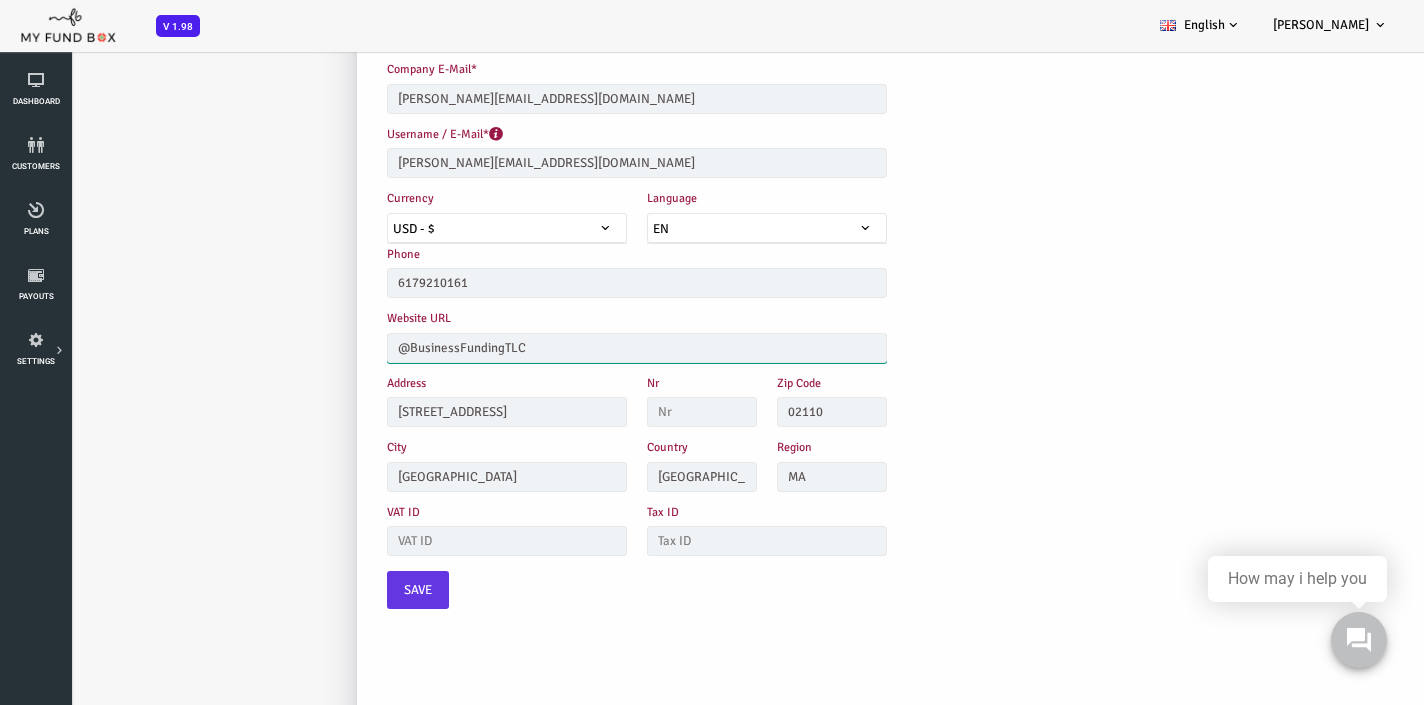 paste on "https://www.youtube.com/" 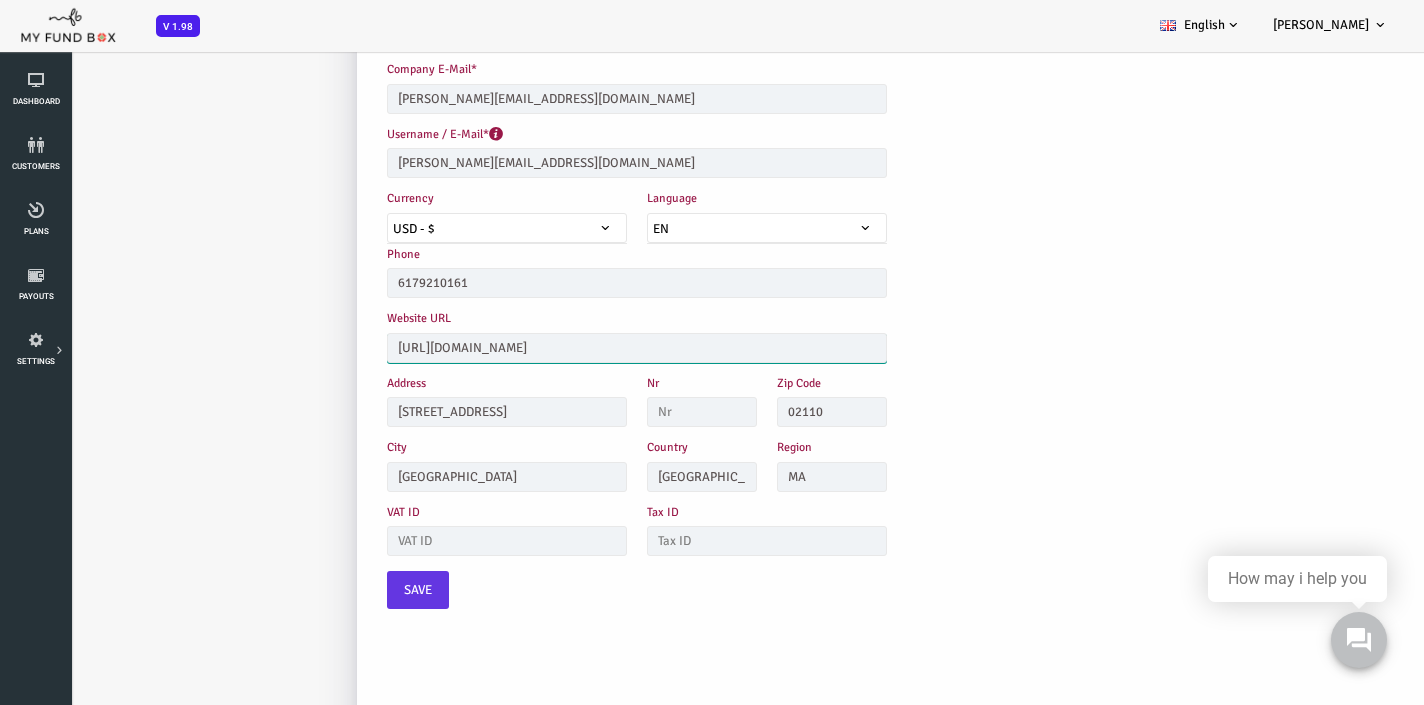 type on "https://www.youtube.com/@BusinessFundingTLC" 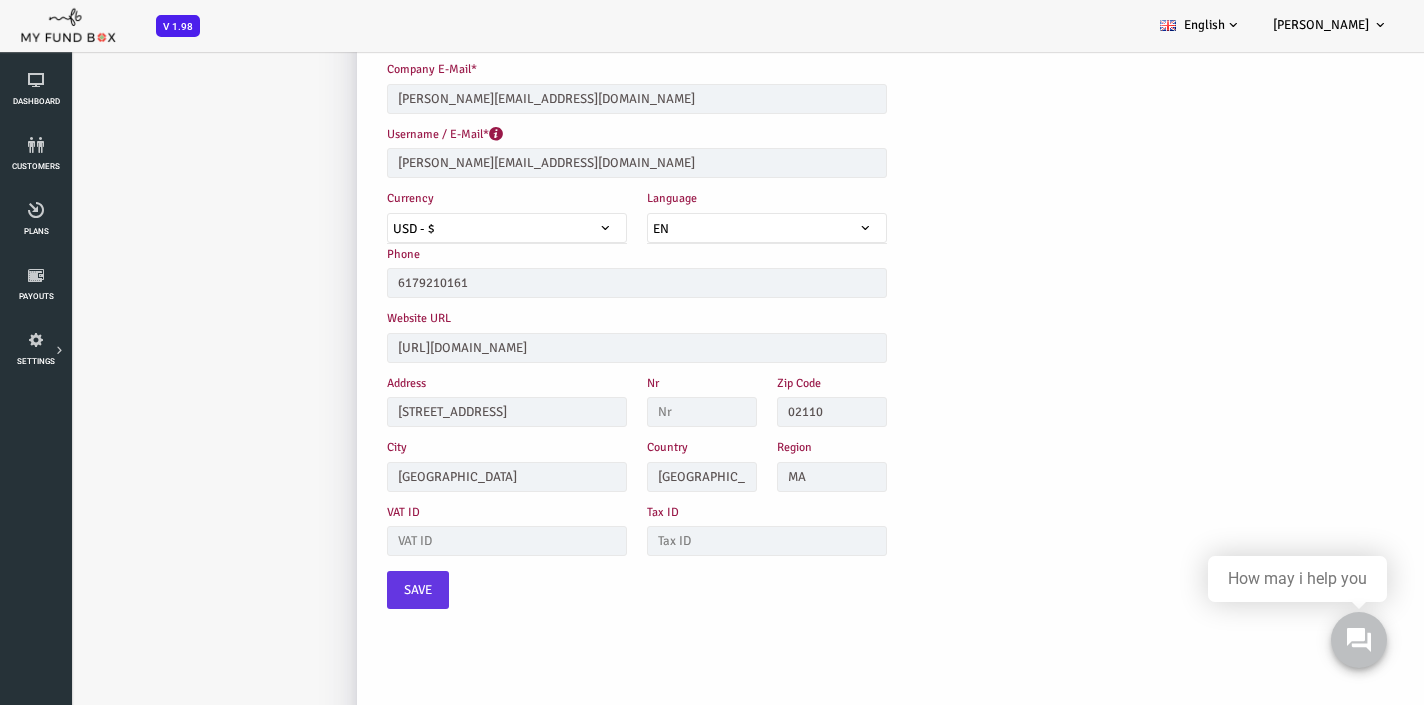 click on "Address
85 East India Row, Unit 34A
Nr
Zip Code
02110
Enter a valid zip code" at bounding box center [710, 405] 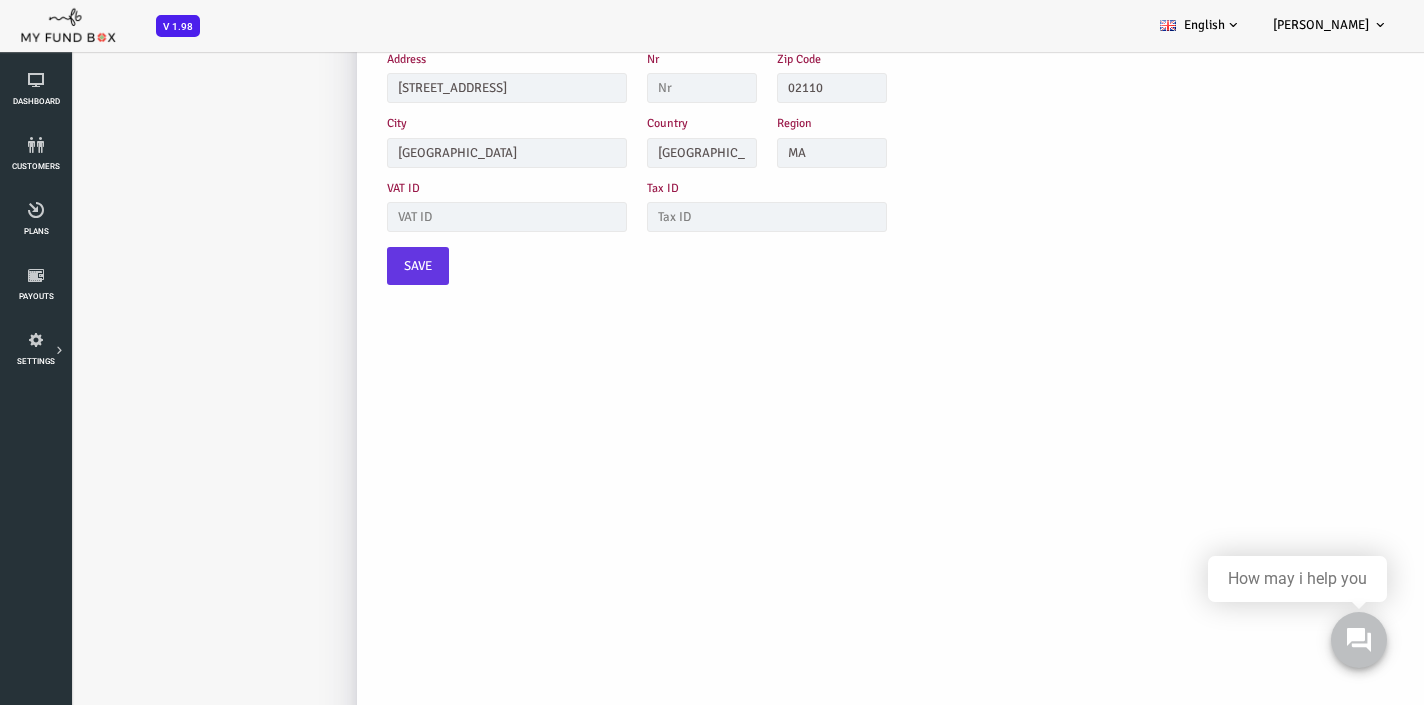 scroll, scrollTop: 551, scrollLeft: 0, axis: vertical 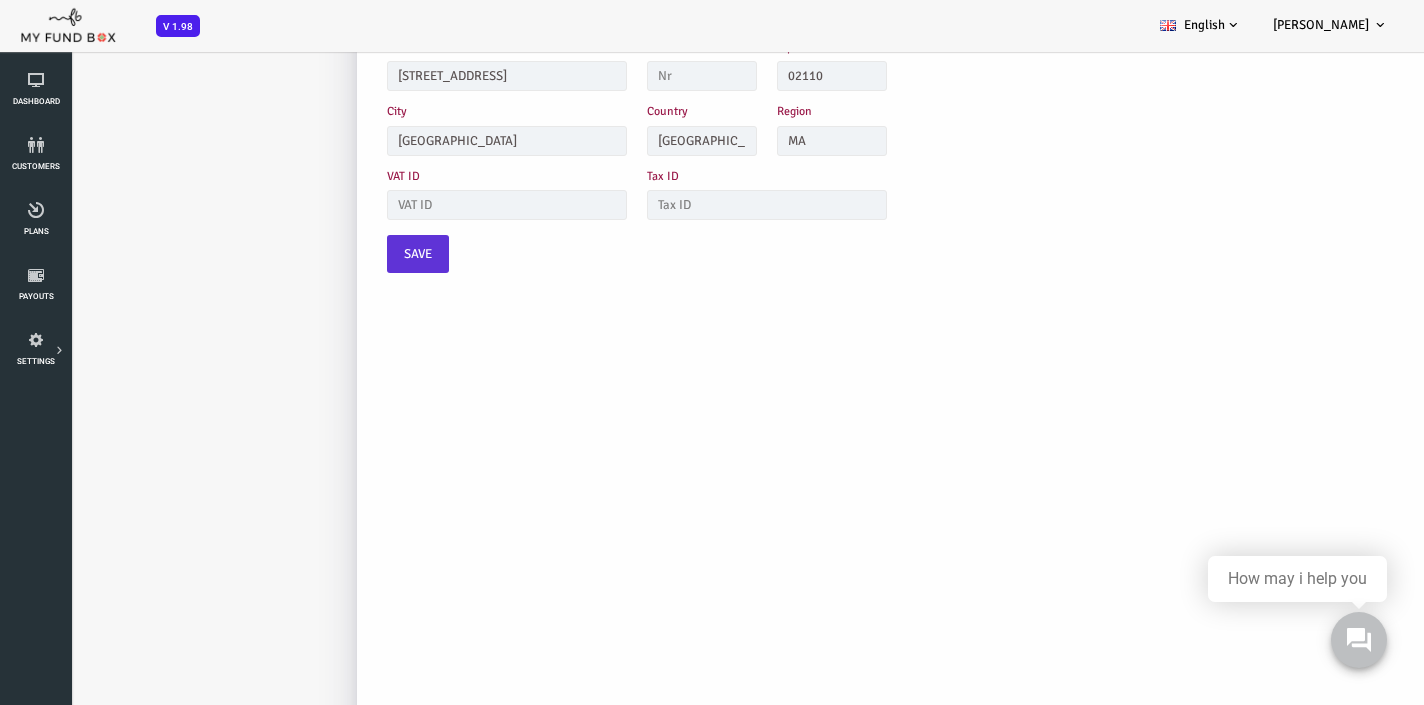 click on "Save" at bounding box center [361, 254] 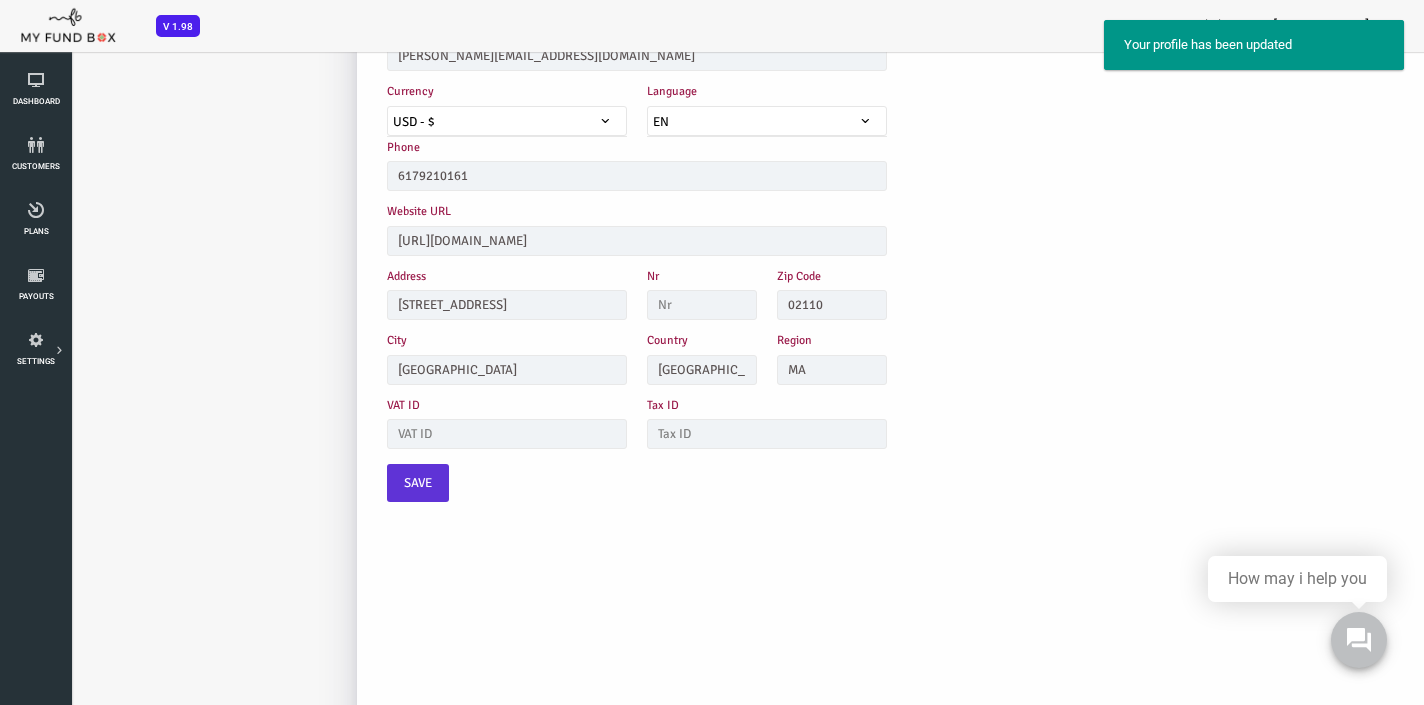 scroll, scrollTop: 0, scrollLeft: 0, axis: both 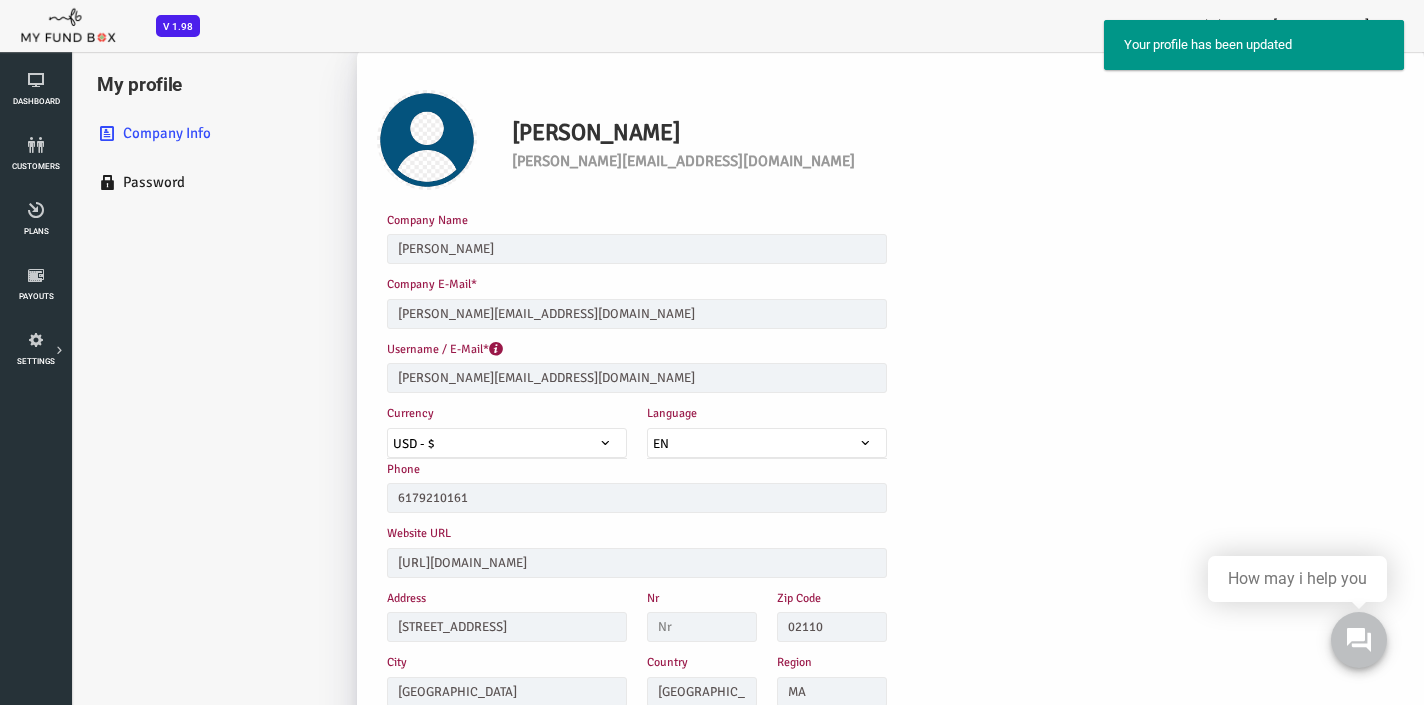 click on "Company Info" at bounding box center (162, 133) 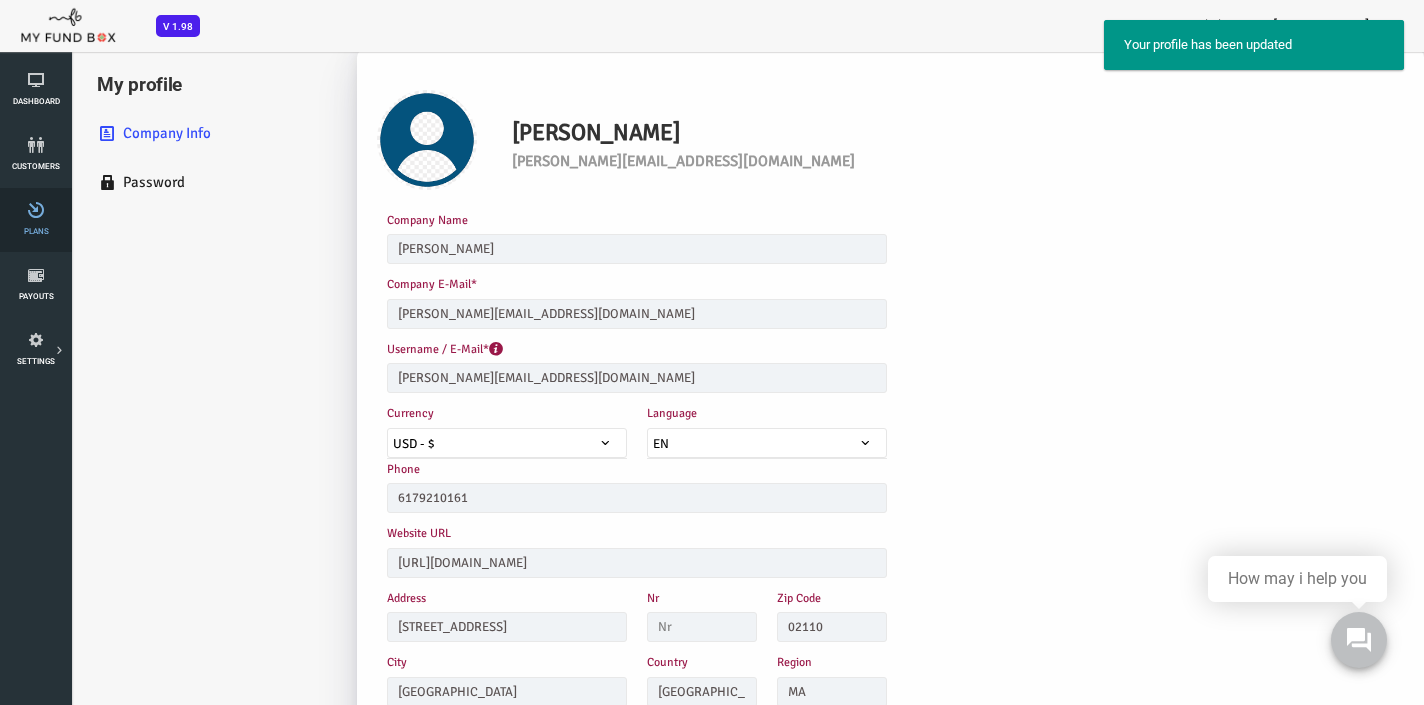 click at bounding box center (36, 210) 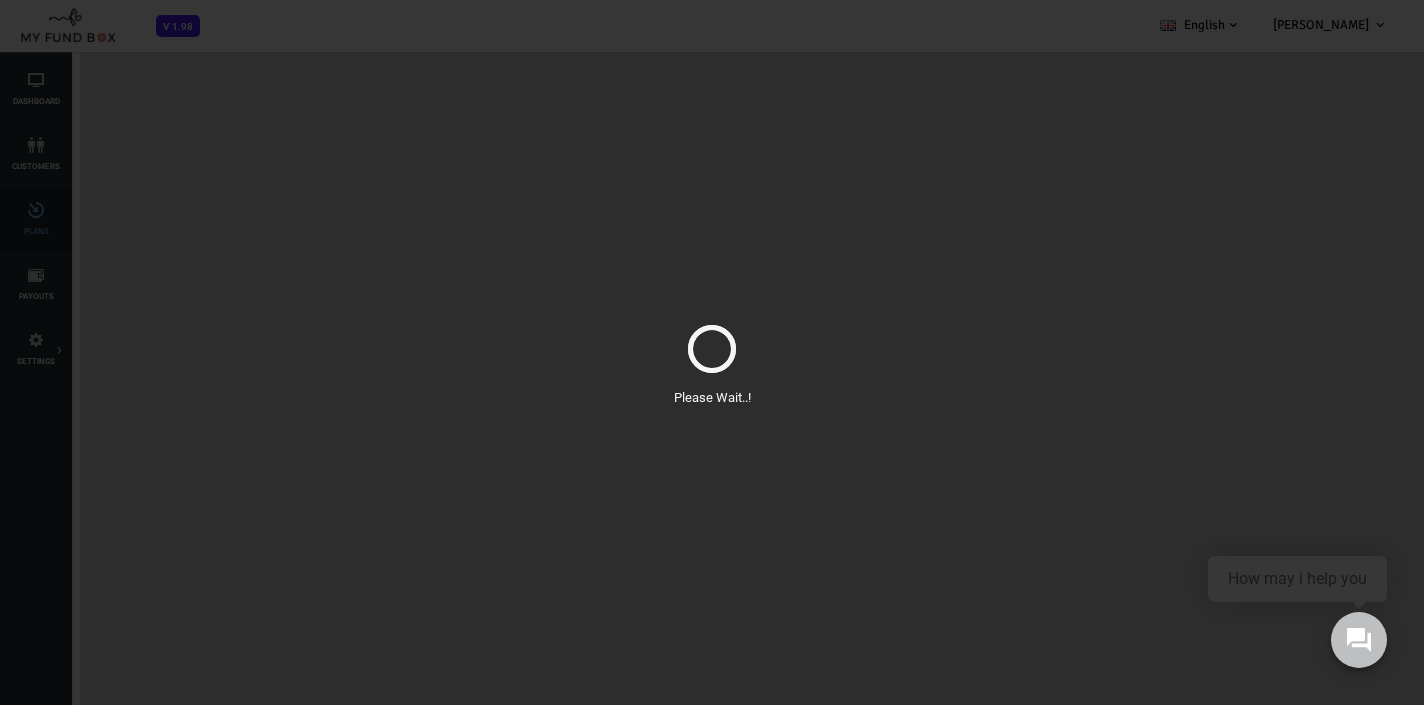 scroll, scrollTop: 0, scrollLeft: 0, axis: both 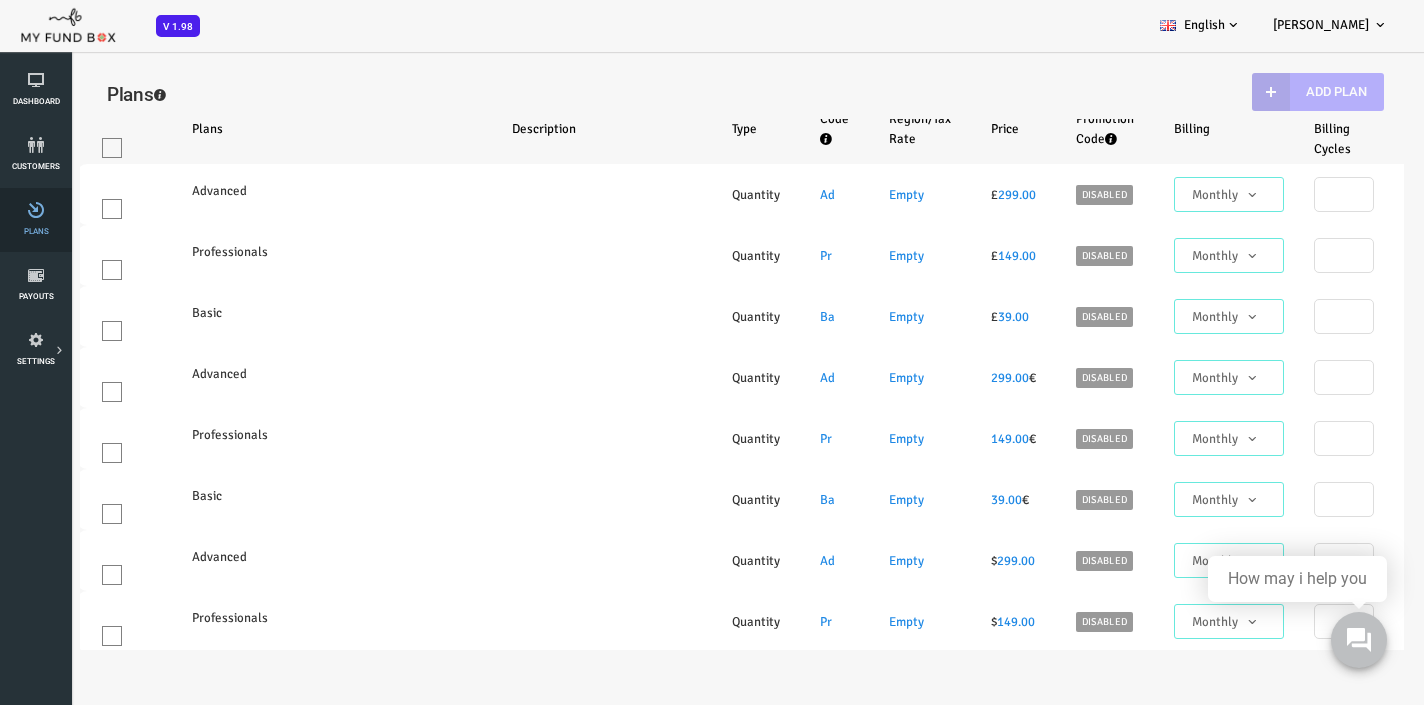select on "100" 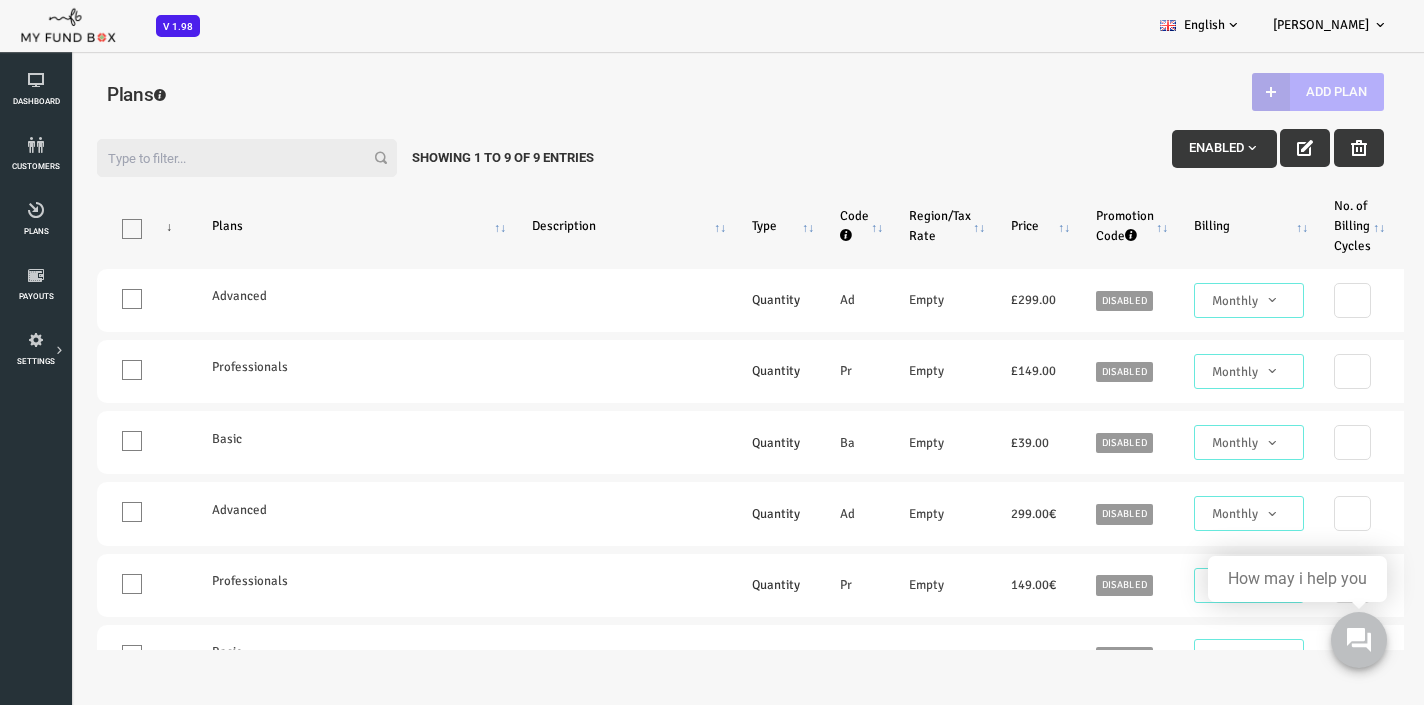 click on "Promotion Code" at bounding box center (1068, 226) 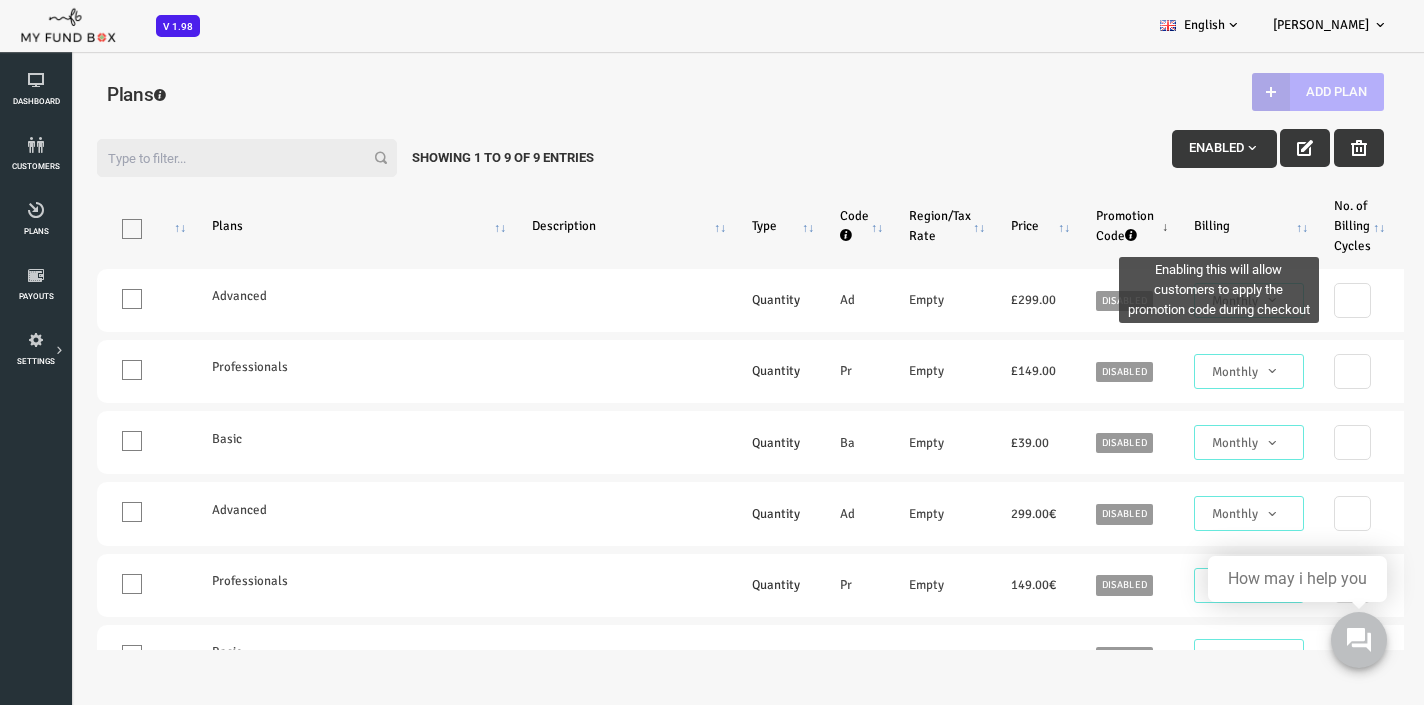 click at bounding box center (1074, 235) 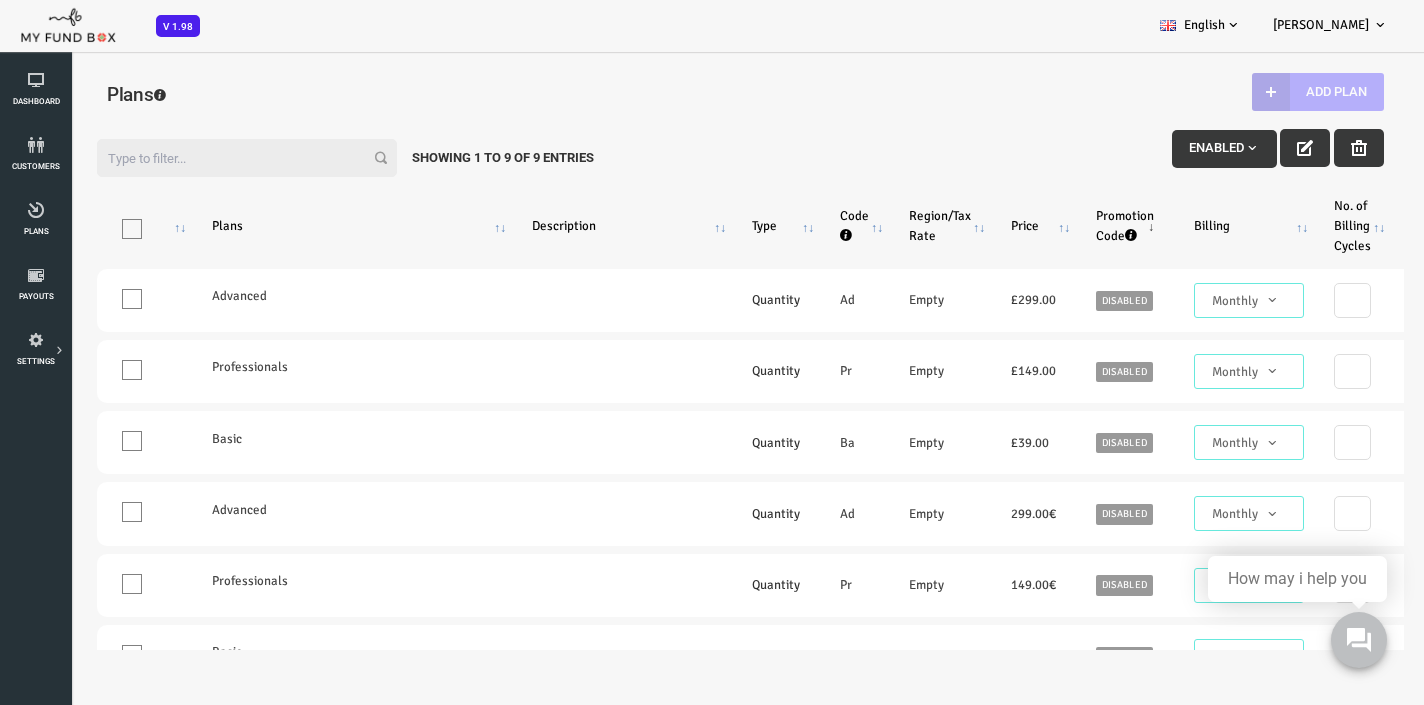 click on "Filter:         Enabled            Showing 1 to 9 of 9 Entries
Products Plans Description Type Code  Region/Tax Rate Price Promotion Code  Billing No. of Billing Cycles Plan Link  Integrate Payment Box Status Status Action
One
Invoice
Advanced
Quantity
Ad
Monthly" at bounding box center [683, 396] 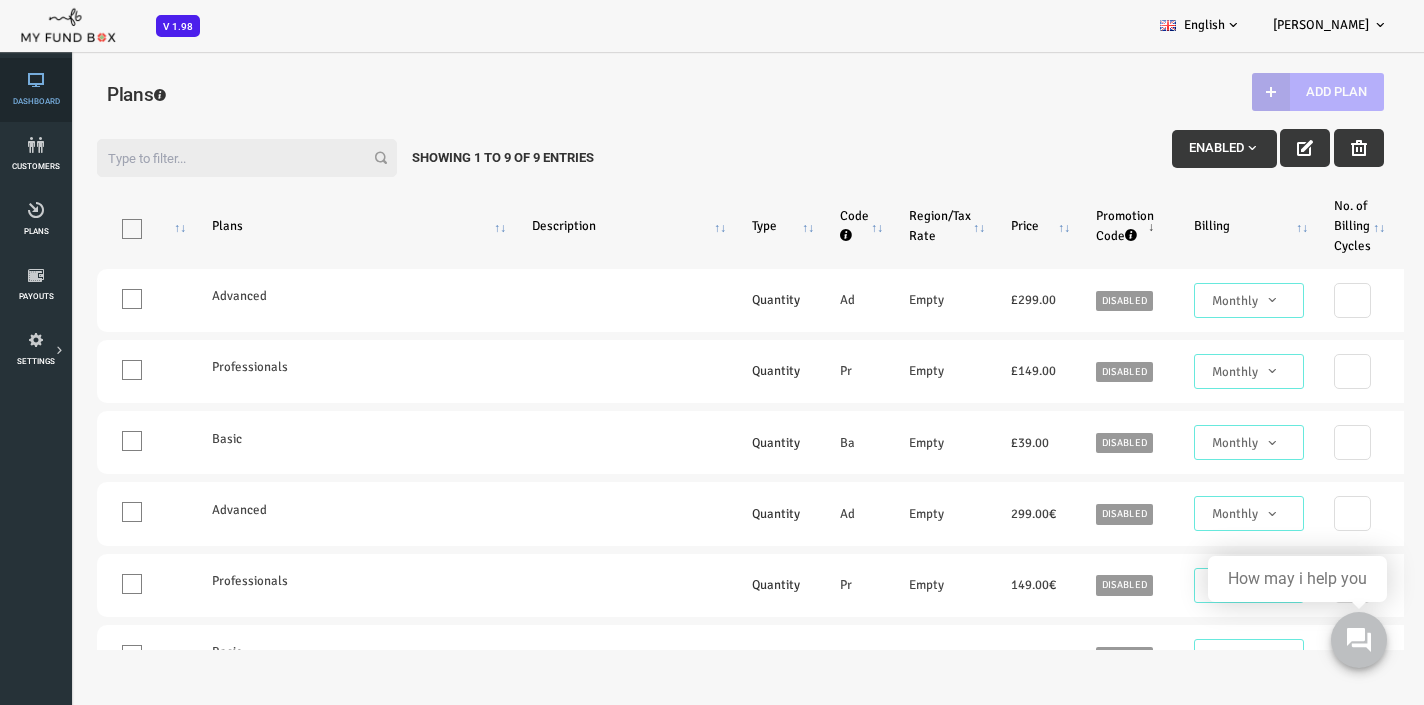 click on "Dashboard" at bounding box center [0, 0] 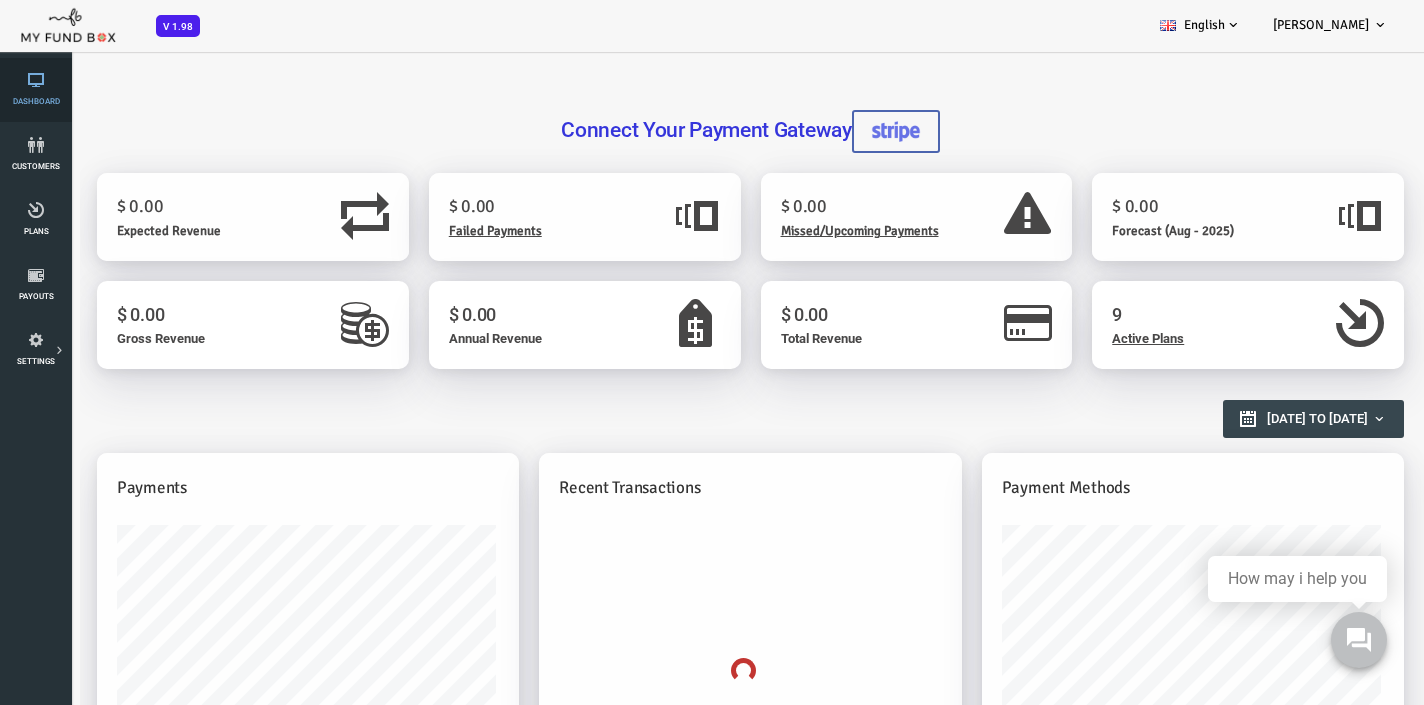 scroll, scrollTop: 0, scrollLeft: 0, axis: both 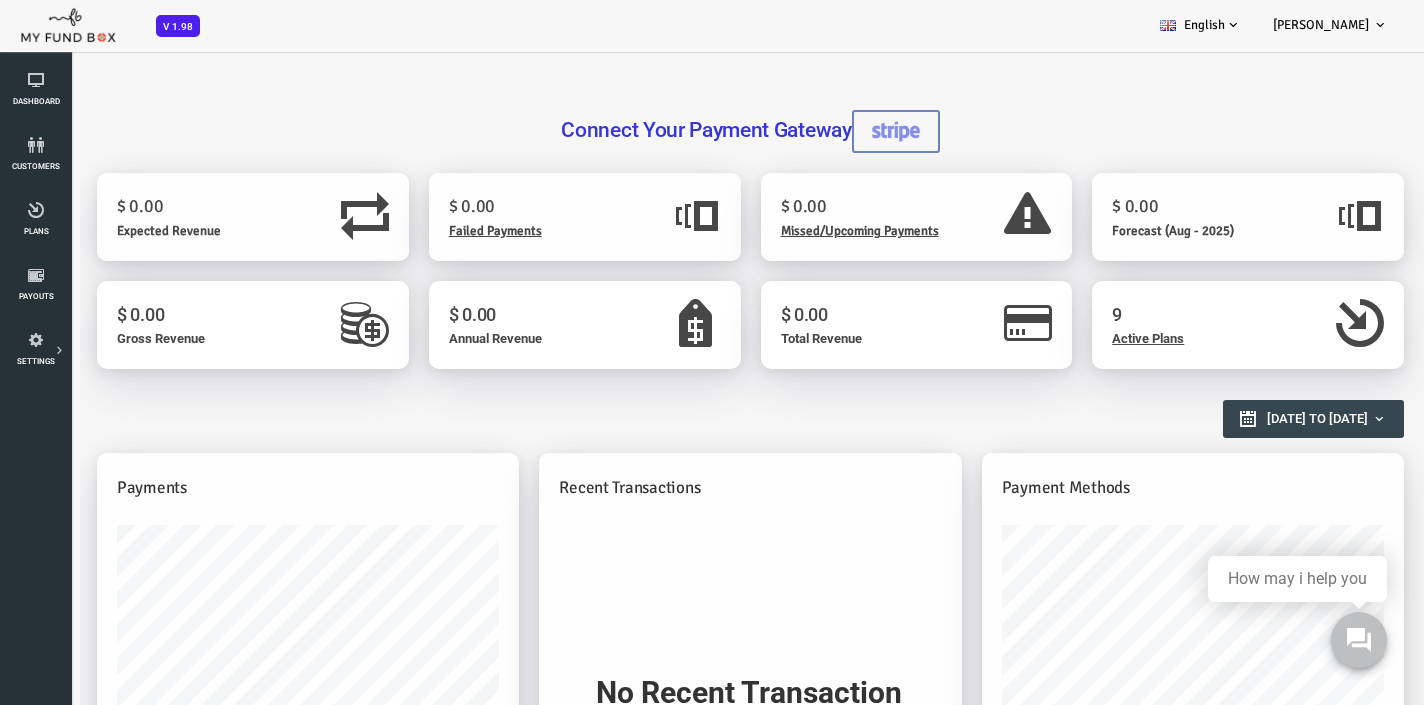 click at bounding box center [839, 131] 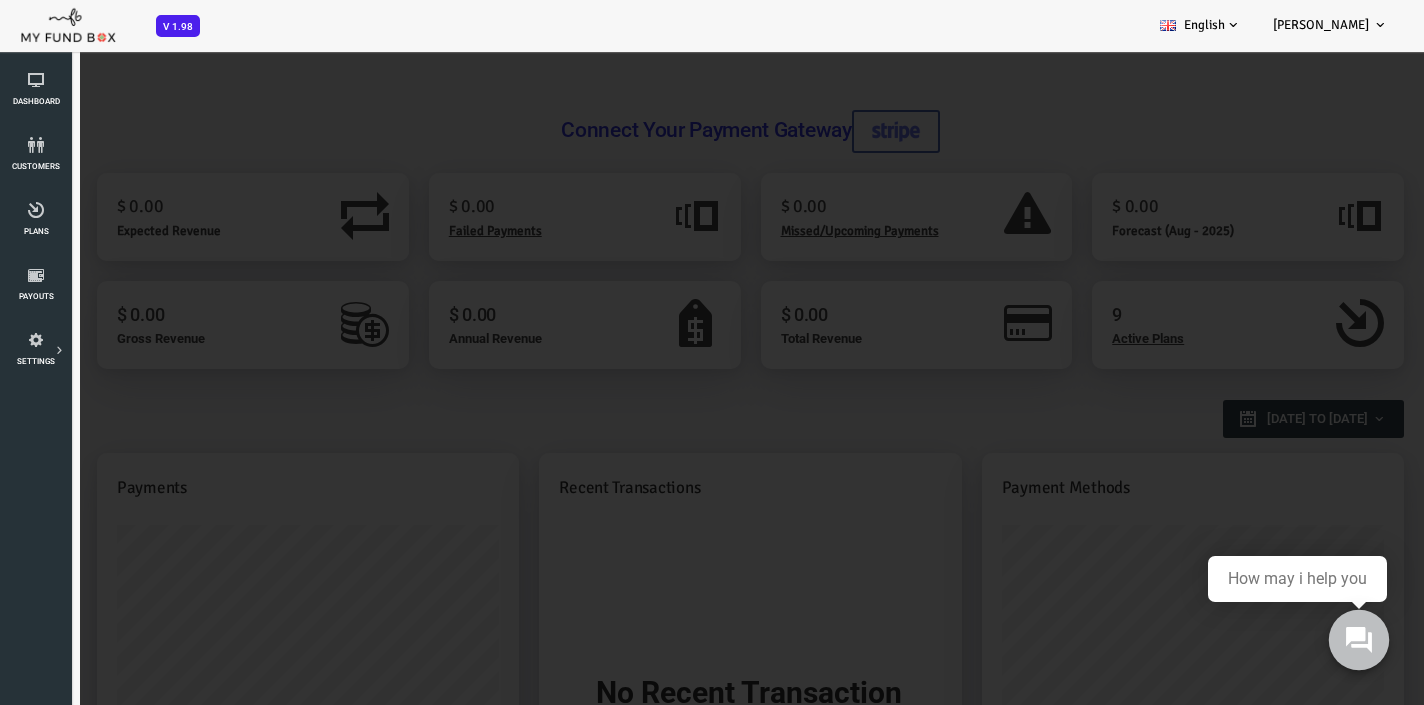 click at bounding box center (1359, 640) 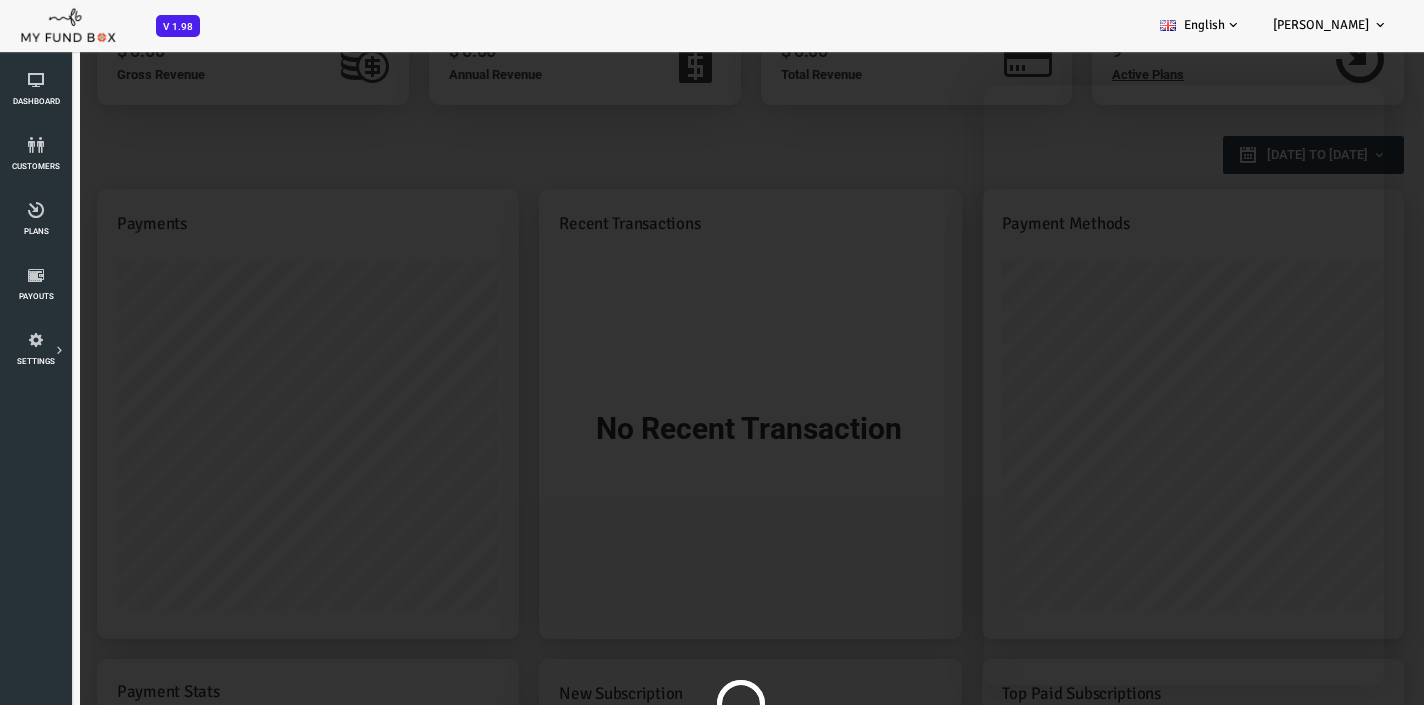 scroll, scrollTop: 289, scrollLeft: 0, axis: vertical 